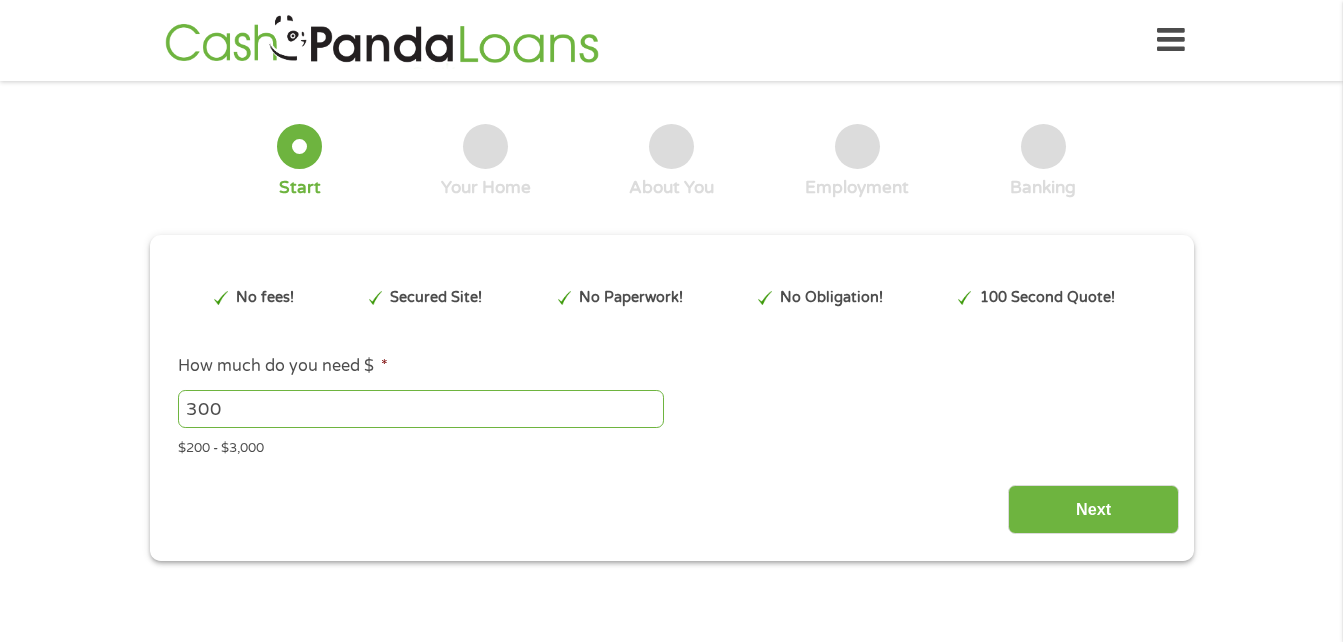 scroll, scrollTop: 0, scrollLeft: 0, axis: both 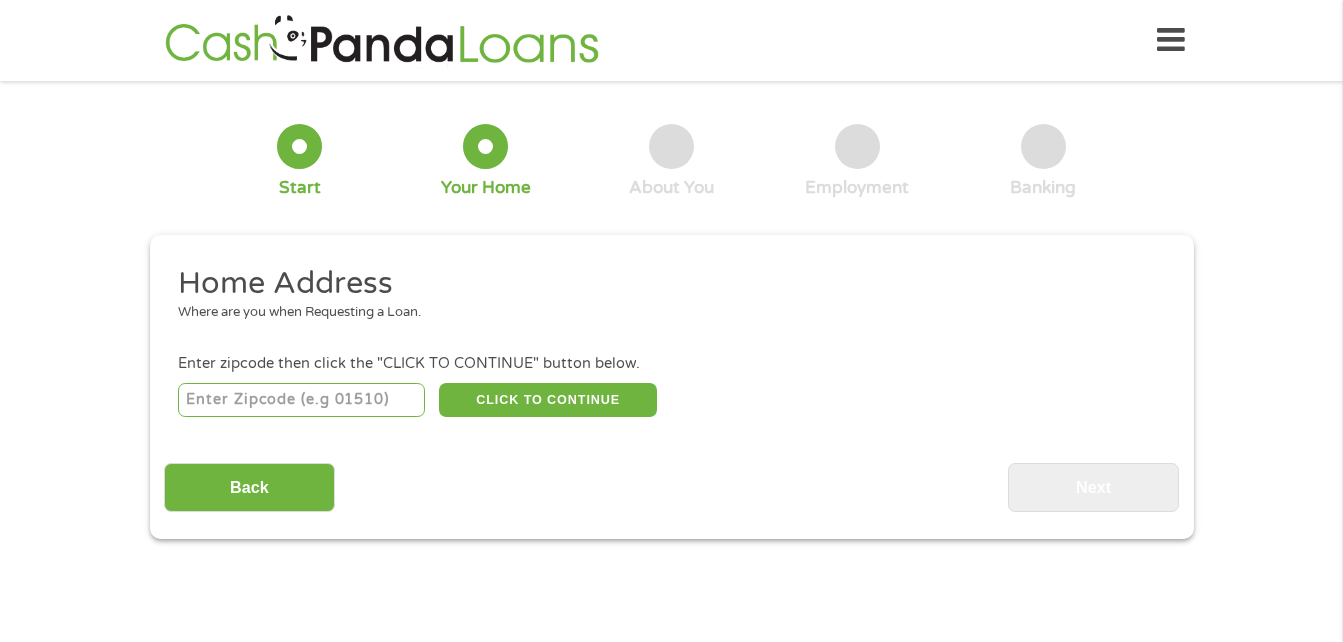 click at bounding box center (301, 400) 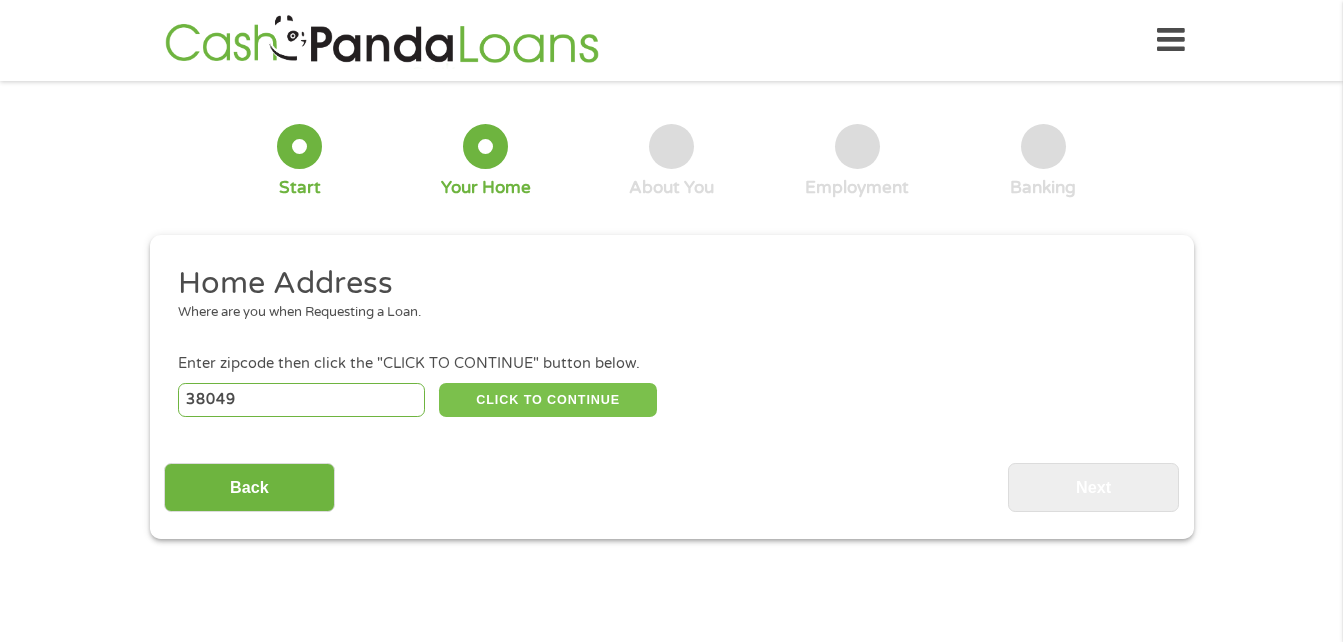 click on "CLICK TO CONTINUE" at bounding box center (548, 400) 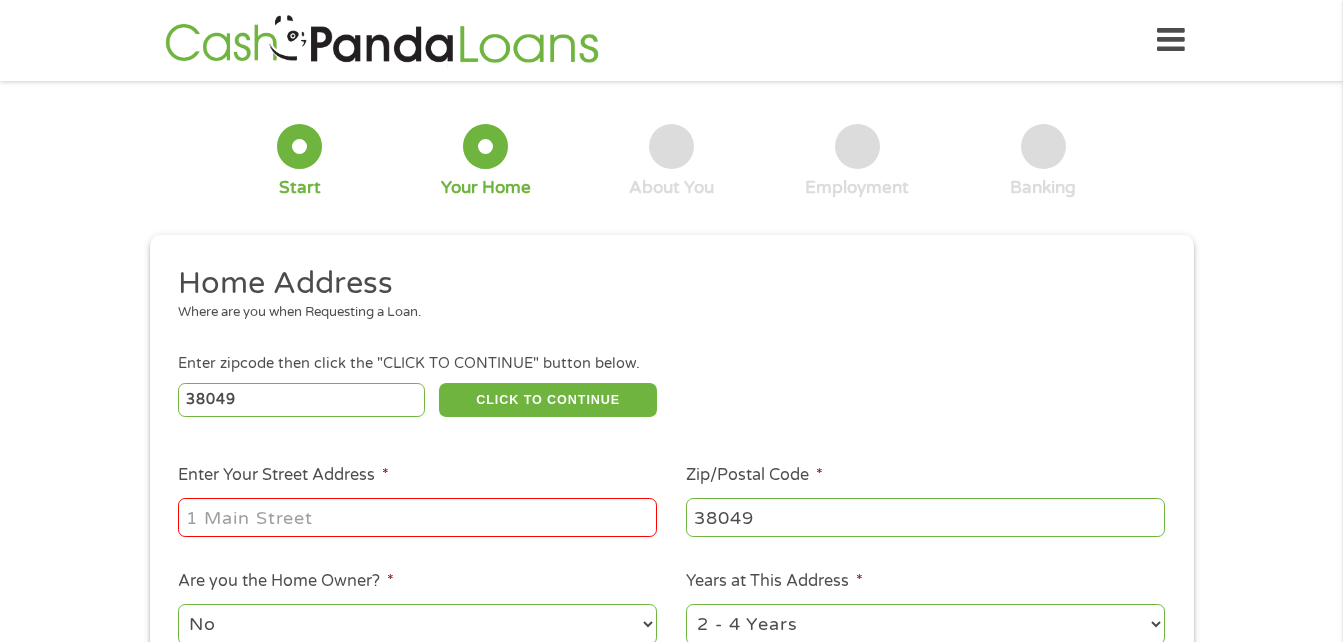 click on "Enter Your Street Address *" at bounding box center (417, 517) 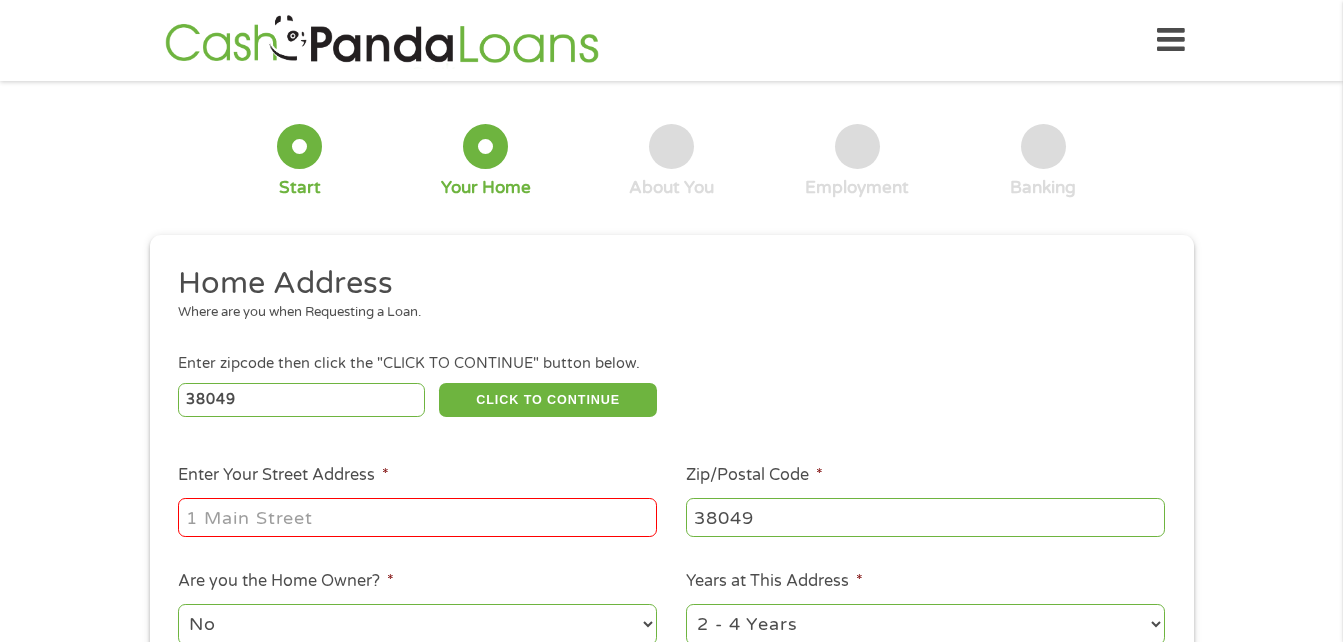 type on "5125 hwy 59" 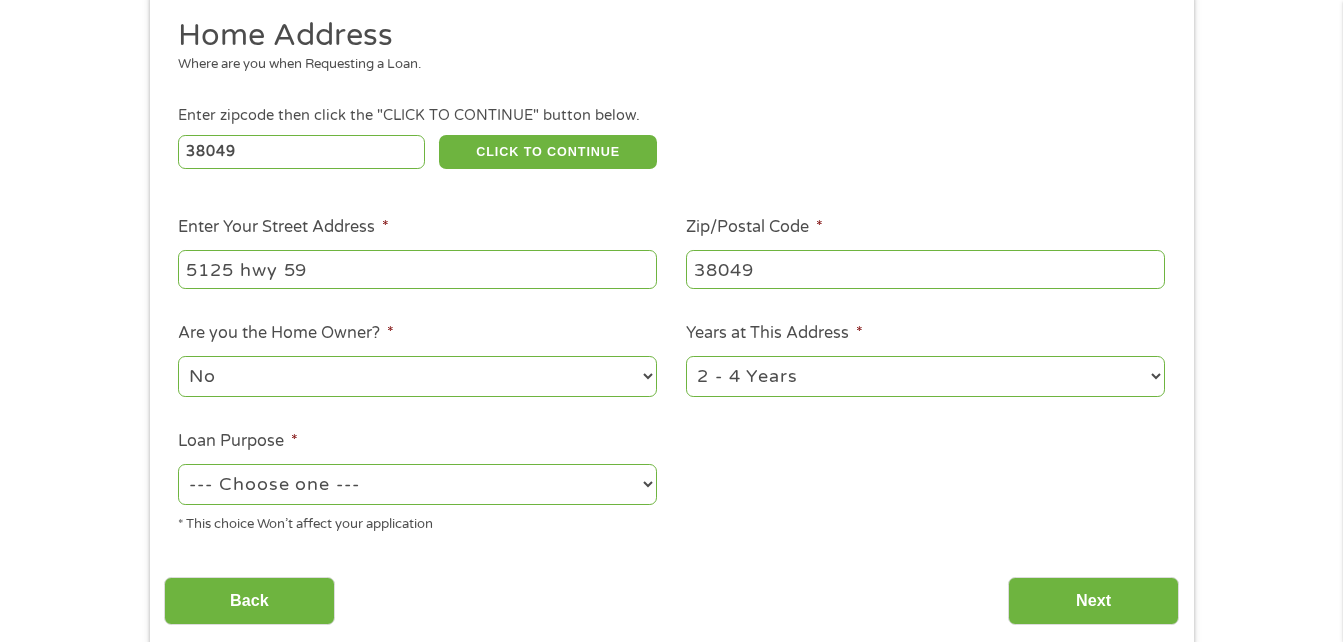 scroll, scrollTop: 268, scrollLeft: 0, axis: vertical 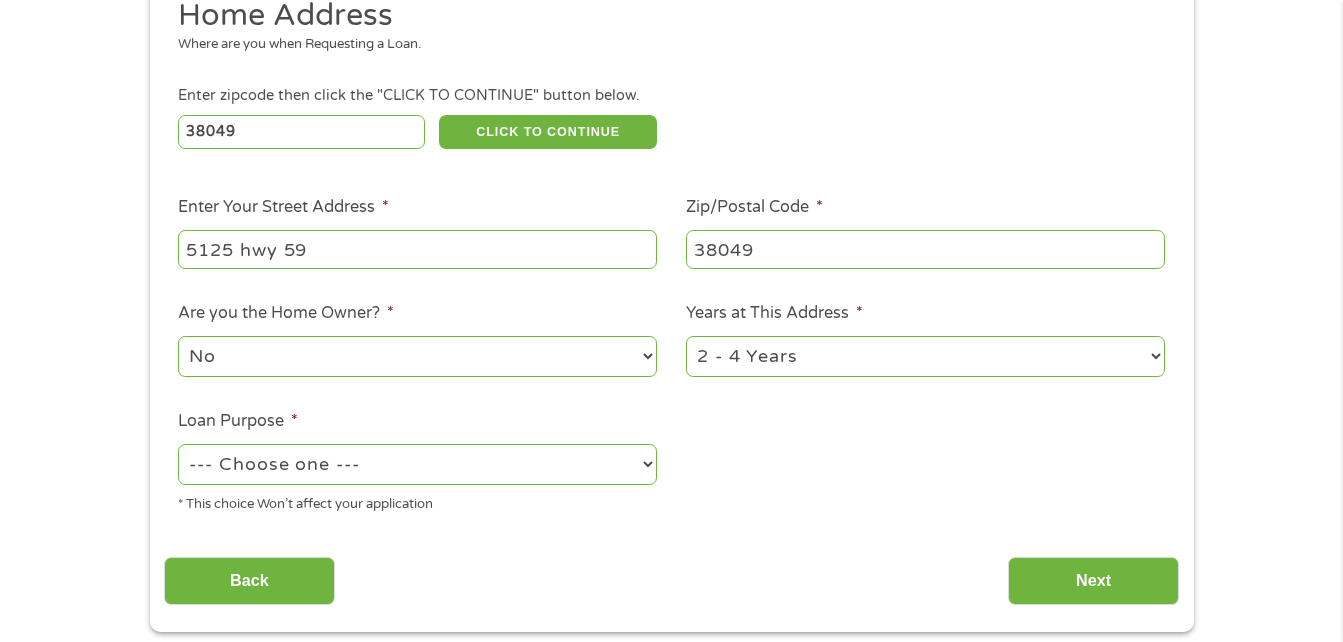 click on "No Yes" at bounding box center [417, 356] 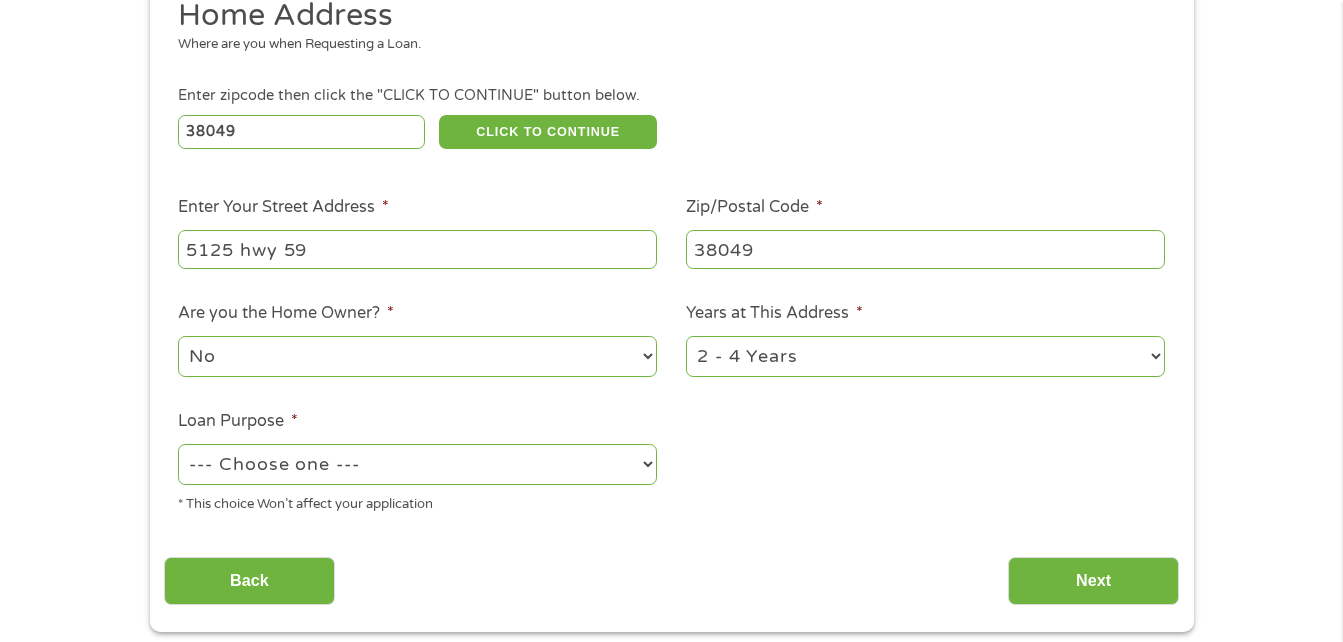click on "1 Year or less 1 - 2 Years 2 - 4 Years Over 4 Years" at bounding box center [925, 356] 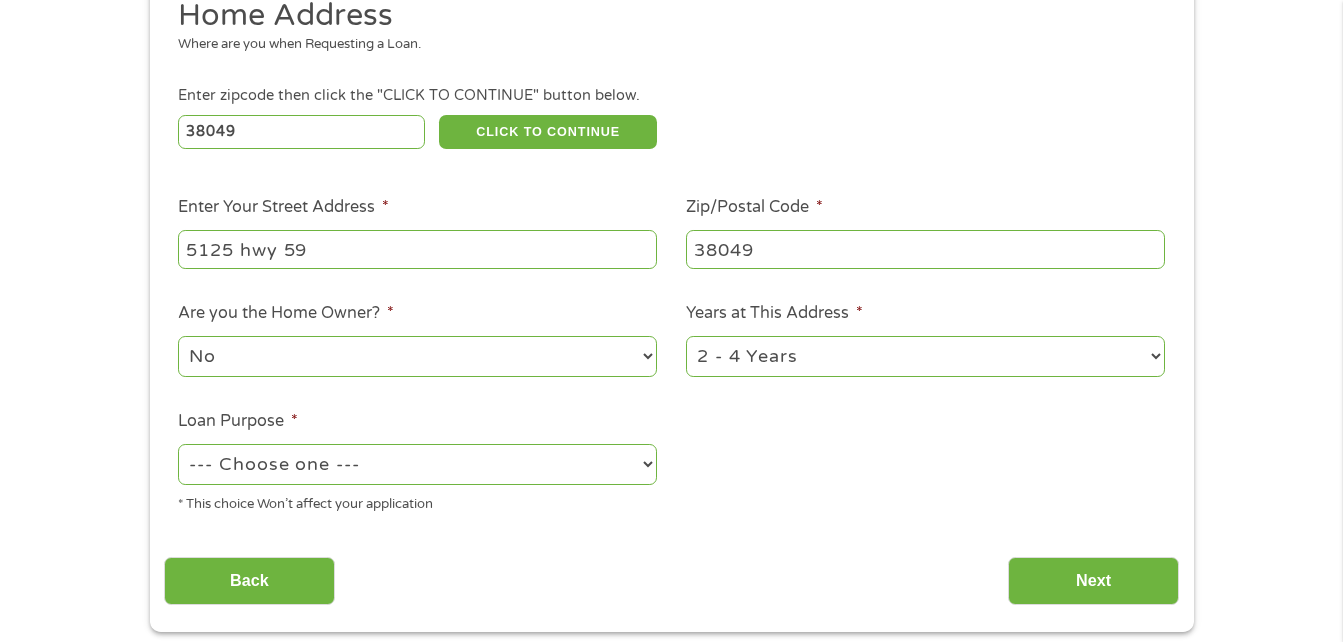 click on "Home Address Where are you when Requesting a Loan.
Enter zipcode then click the "CLICK TO CONTINUE" button below.
[POSTAL_CODE]
CLICK TO CONTINUE
Please recheck your Zipcode, it seems to be Incorrect Enter Your Street Address * [NUMBER] [STREET] [POSTAL_CODE] * [POSTAL_CODE] This field is hidden when viewing the form City * [CITY] This field is hidden when viewing the form State * Alabama Alaska Arizona Arkansas California Colorado Connecticut Delaware Florida Georgia Hawaii Idaho Illinois Indiana Iowa Kansas Kentucky Louisiana Maine Maryland Massachusetts Michigan Minnesota Mississippi Missouri Montana Nebraska Nevada New Hampshire New Jersey New Mexico North Carolina North Dakota Ohio Oklahoma Oregon Pennsylvania Rhode Island South Carolina South Dakota Tennessee Texas Utah Vermont Virginia Washington West Virginia Wisconsin Wyoming Are you the Home Owner? * No Yes Years at This Address * 1 Year or less 1 - 2 Years 2 - 4 Years Over 4 Years Loan Purpose * --- Choose one --- Pay Bills Debt Consolidation Car Loan" at bounding box center (671, 263) 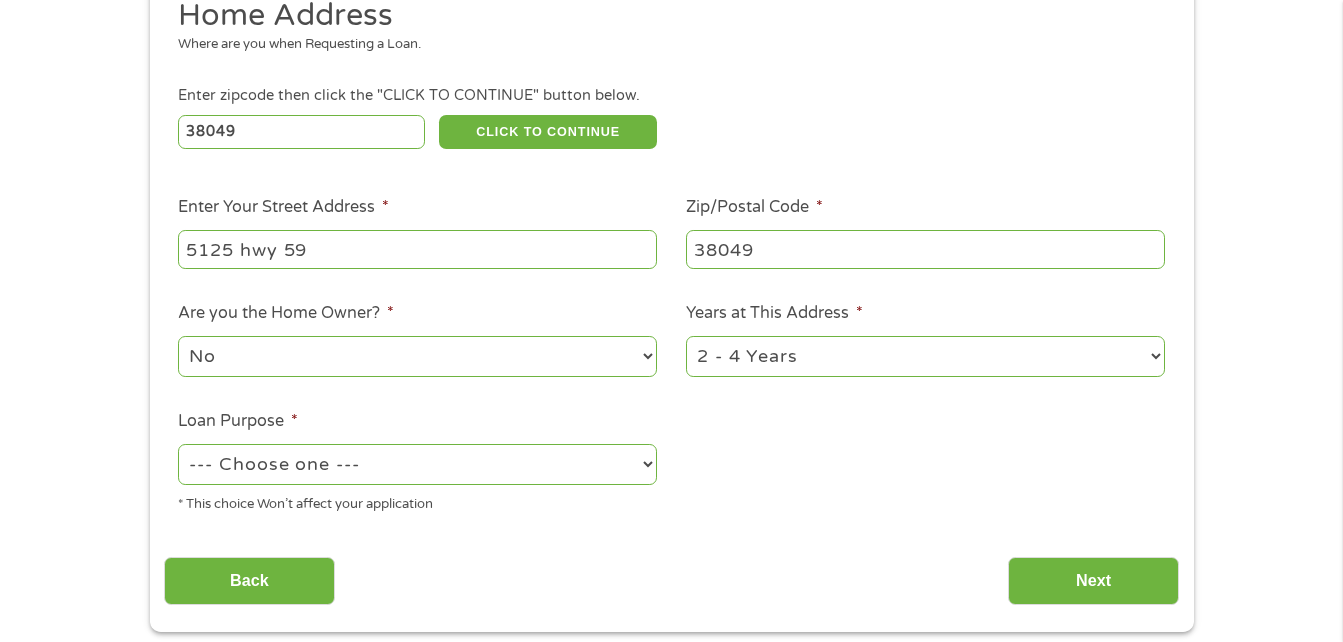 click on "--- Choose one --- Pay Bills Debt Consolidation Home Improvement Major Purchase Car Loan Short Term Cash Medical Expenses Other" at bounding box center (417, 464) 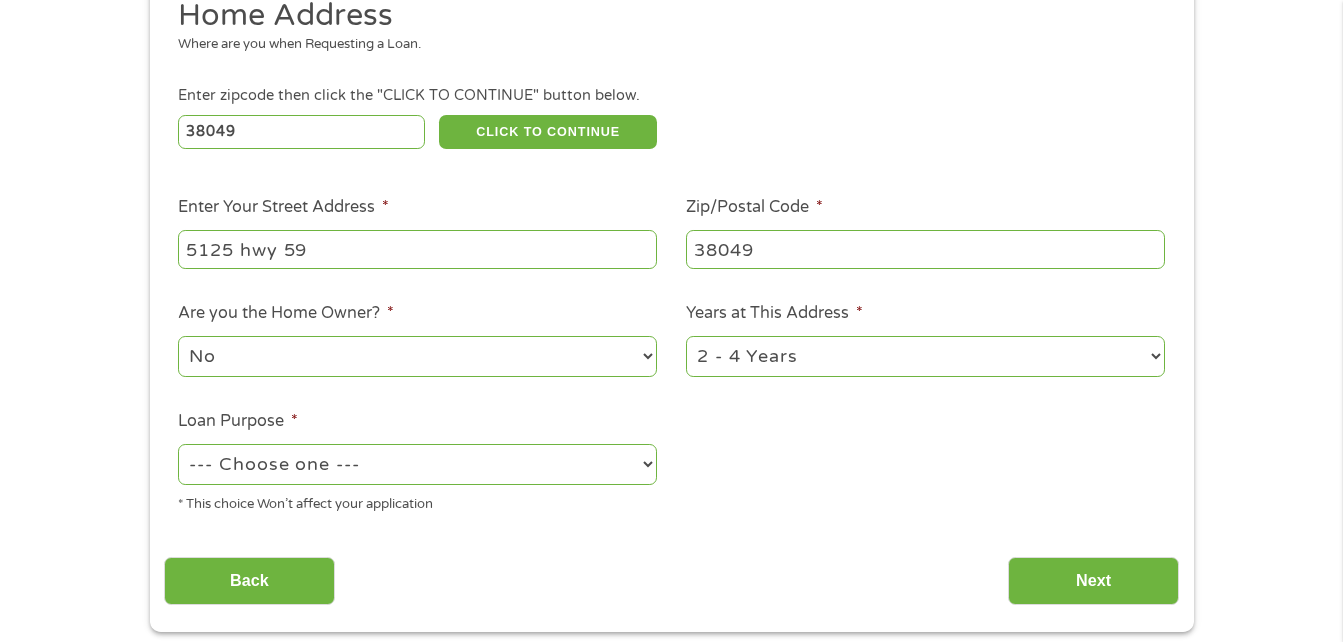 select on "shorttermcash" 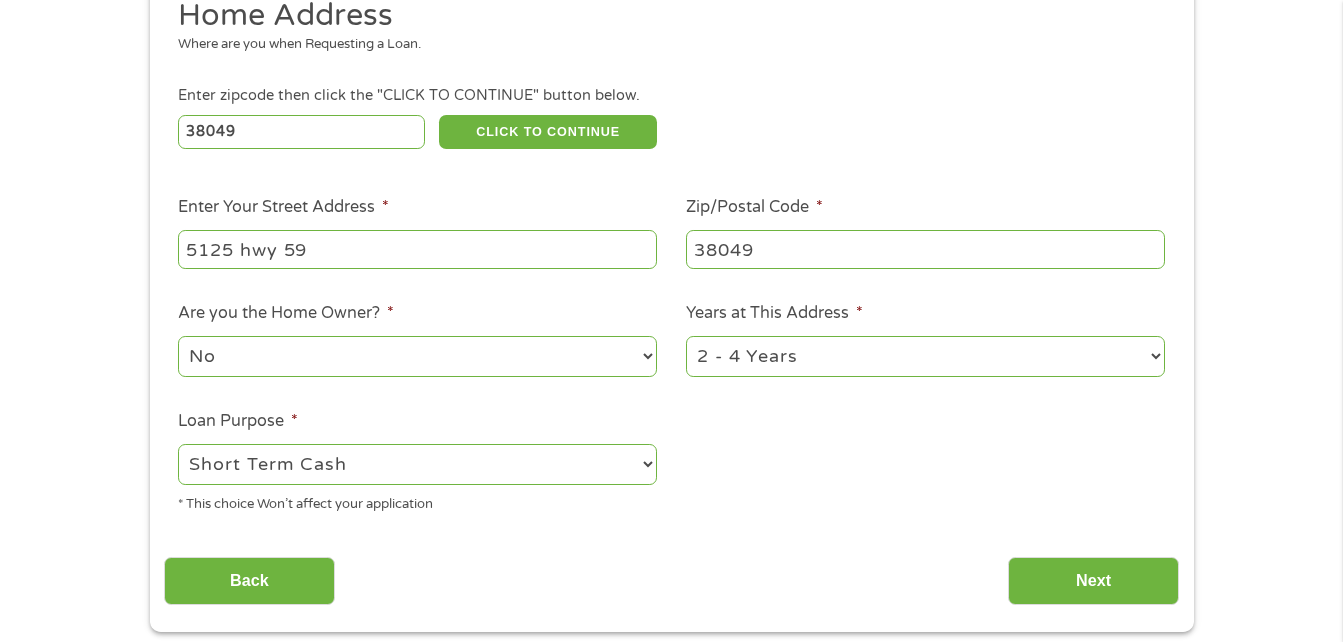 click on "--- Choose one --- Pay Bills Debt Consolidation Home Improvement Major Purchase Car Loan Short Term Cash Medical Expenses Other" at bounding box center (417, 464) 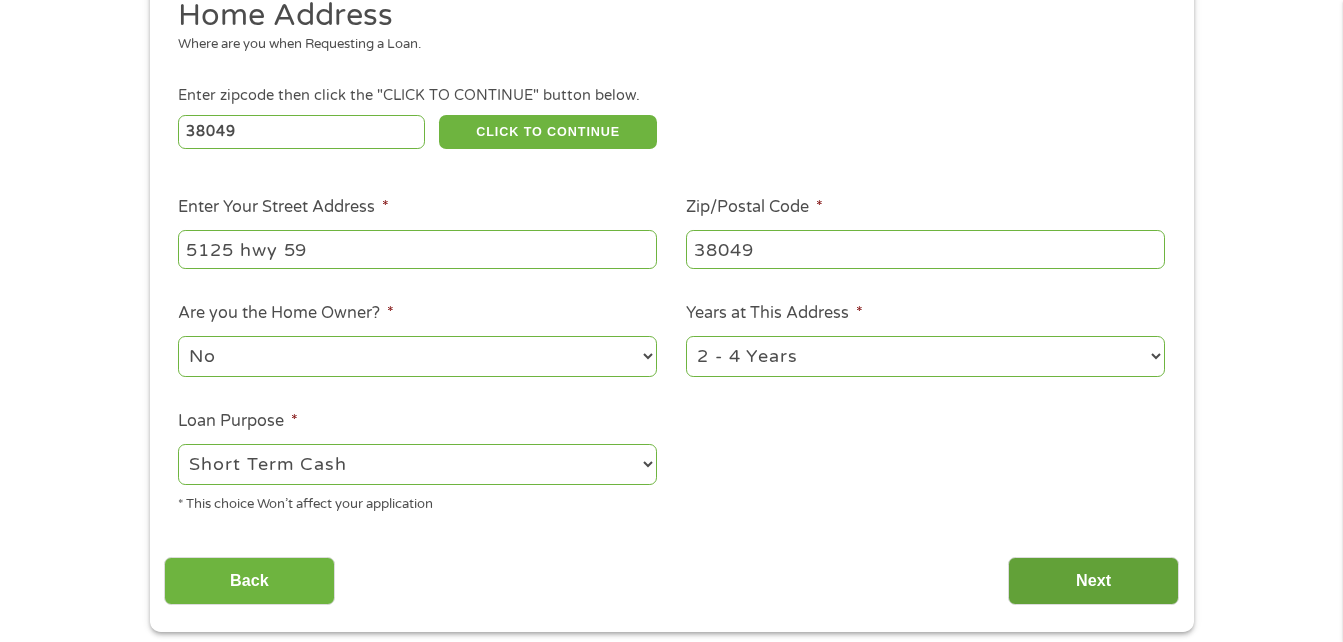 click on "Next" at bounding box center (1093, 581) 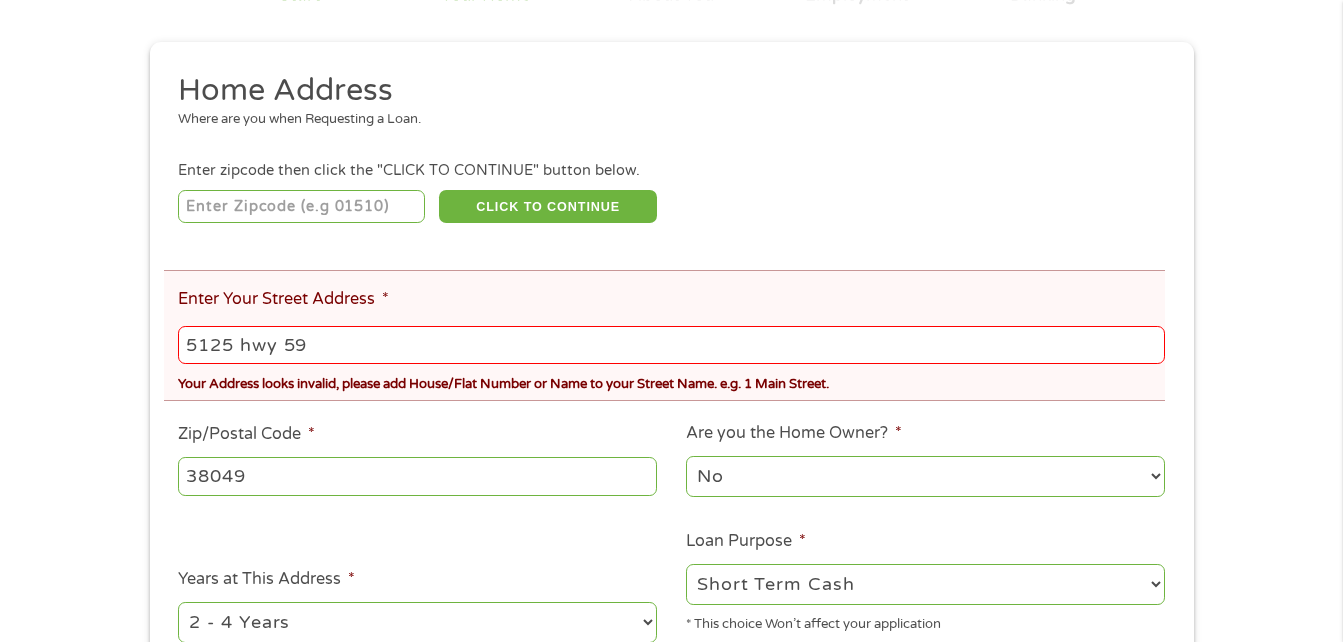 scroll, scrollTop: 8, scrollLeft: 8, axis: both 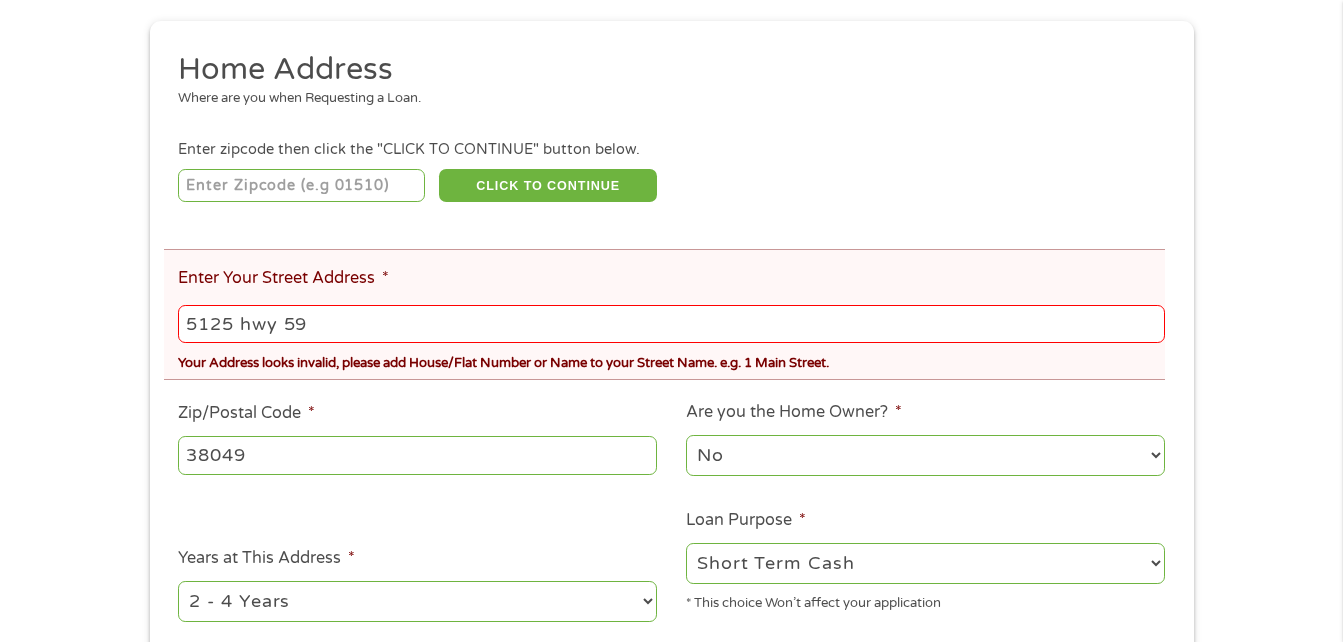 click on "5125 hwy 59" at bounding box center (671, 324) 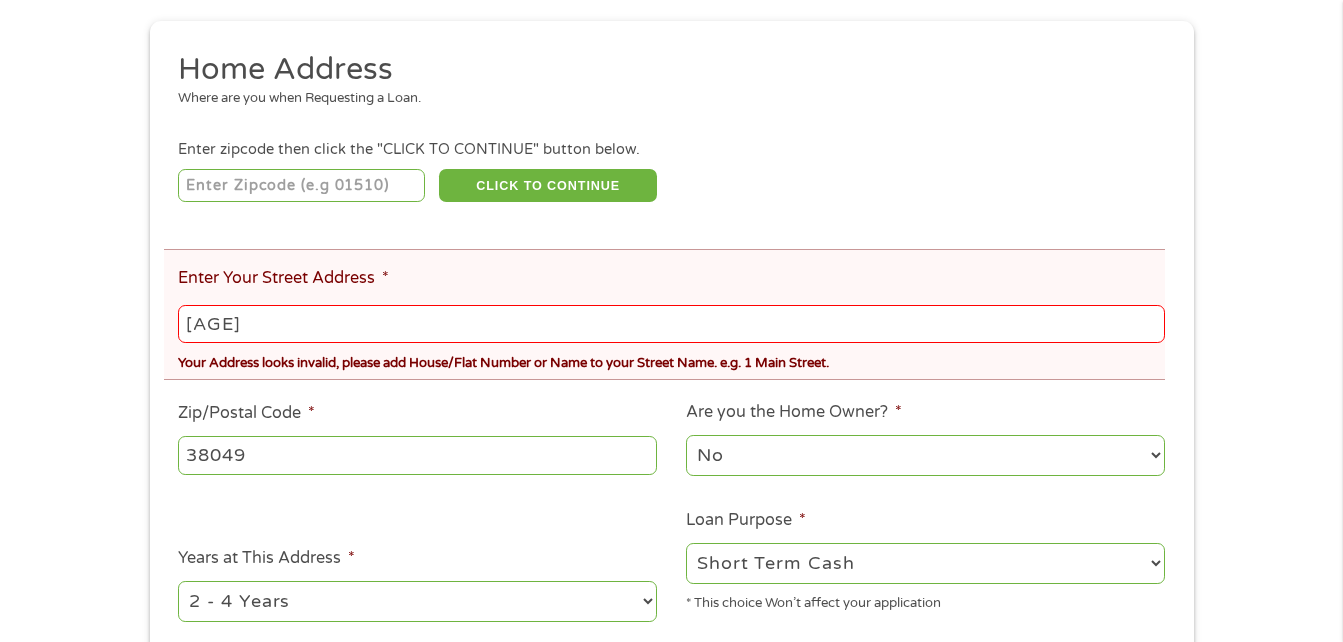 type on "5" 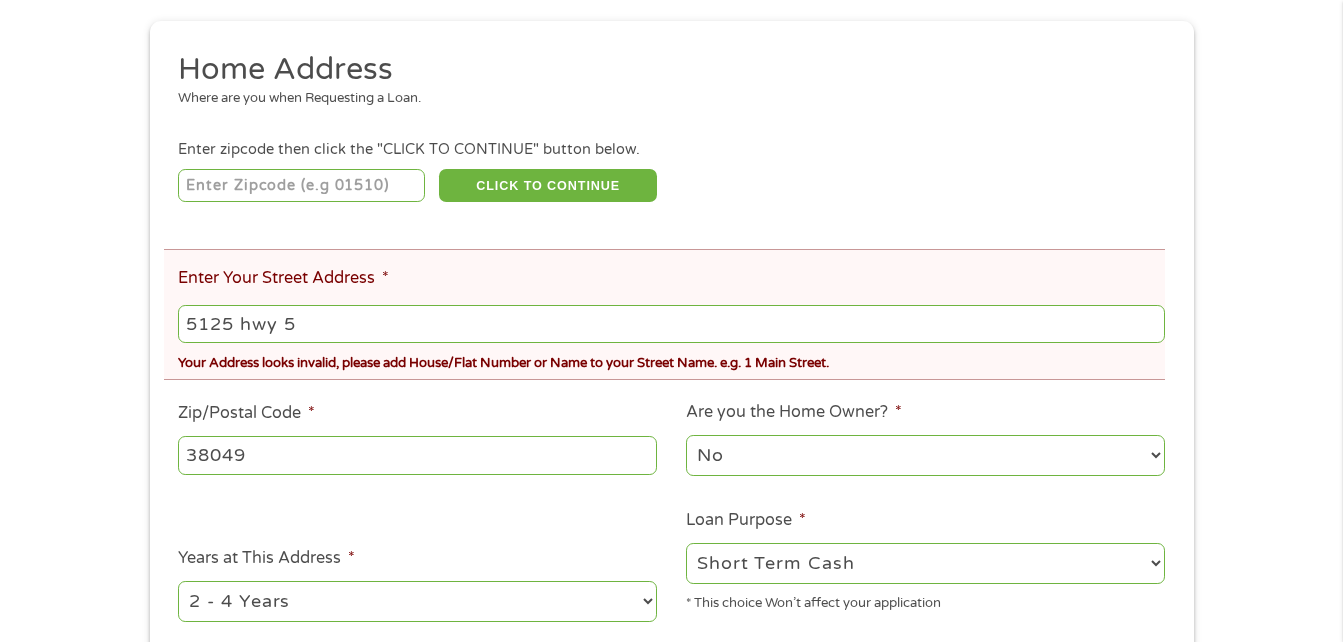 type on "5125 hwy 59" 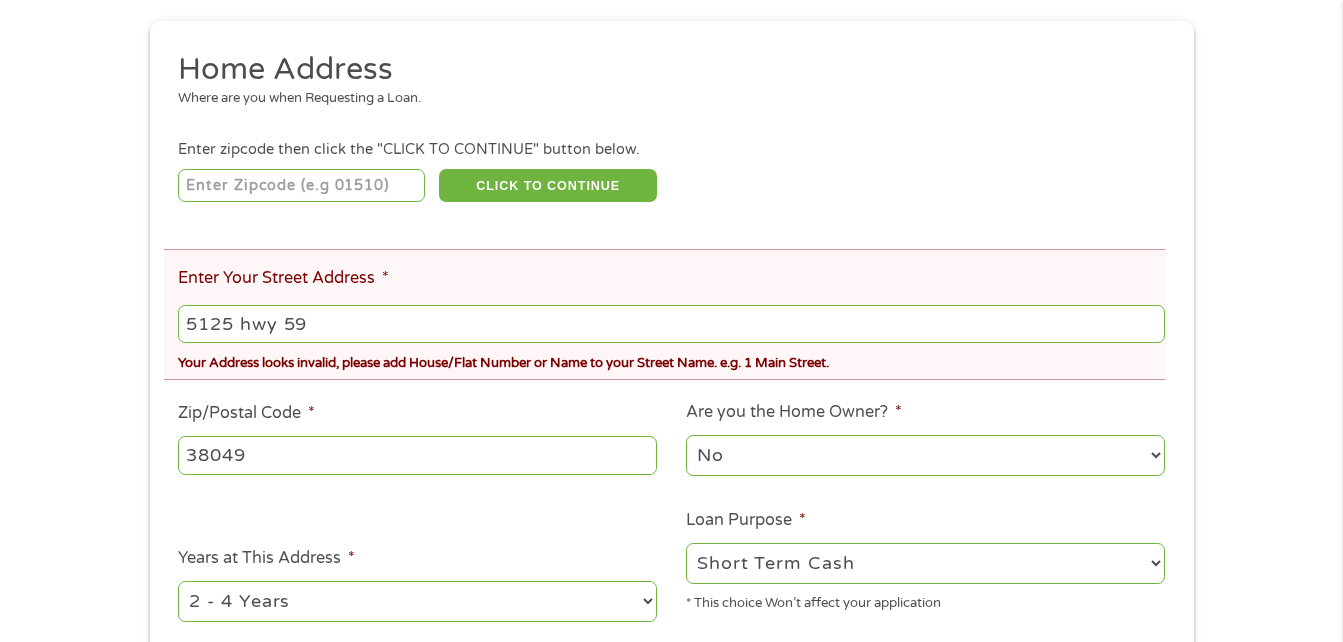 click on "There was a problem with your submission. Please review the fields below. 1         Start   2         Your Home   3         About You   4         Employment   5         Banking   6
This field is hidden when viewing the form gclid CjwKCAjw-svEBhB6EiwAEzSdrq1p6rkouY0nsvqXzsdh1ngilVRjwW0scSv_Z4HOWkygPslvxQdh2xoCDhEQAvD_BwE This field is hidden when viewing the form Referrer https://www.cashpandaloans.com/?medium=adwords&source=adwords&campaign=21057743473&adgroup&creative&position&keyword&utm_term=%7Bsearchterm%7D&matchtype&device=c&network=x&gad_source=1&gad_campaignid=21054584072&gclid=CjwKCAjw-svEBhB6EiwAEzSdrq1p6rkouY0nsvqXzsdh1ngilVRjwW0scSv_Z4HOWkygPslvxQdh2xoCDhEQAvD_BwE This field is hidden when viewing the form Source adwords This field is hidden when viewing the form Campaign 21057743473 This field is hidden when viewing the form Medium adwords This field is hidden when viewing the form adgroup creative position keyword c x" at bounding box center [671, 274] 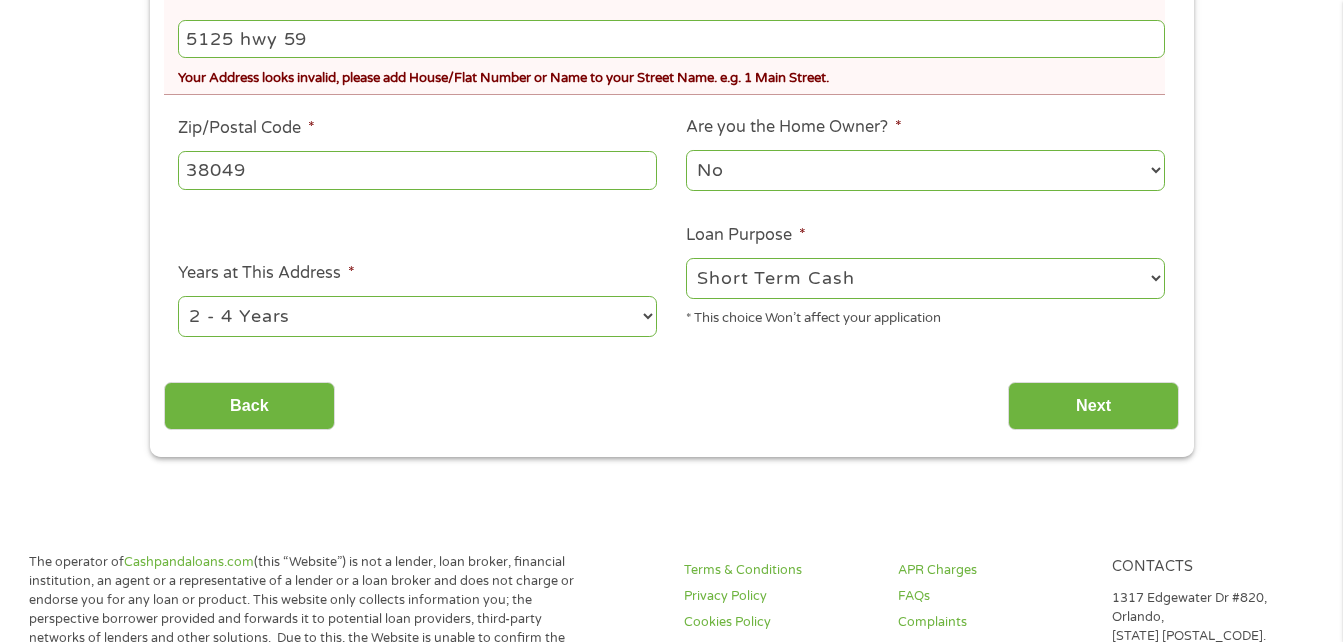 scroll, scrollTop: 583, scrollLeft: 0, axis: vertical 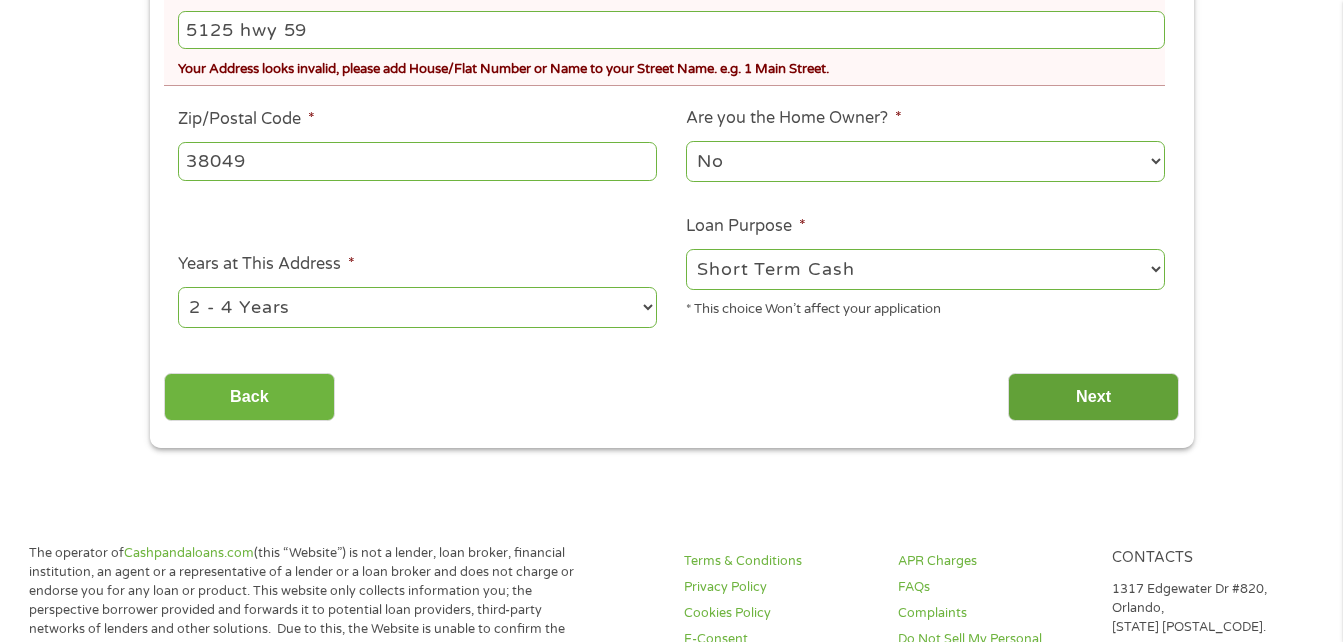 click on "Next" at bounding box center (1093, 397) 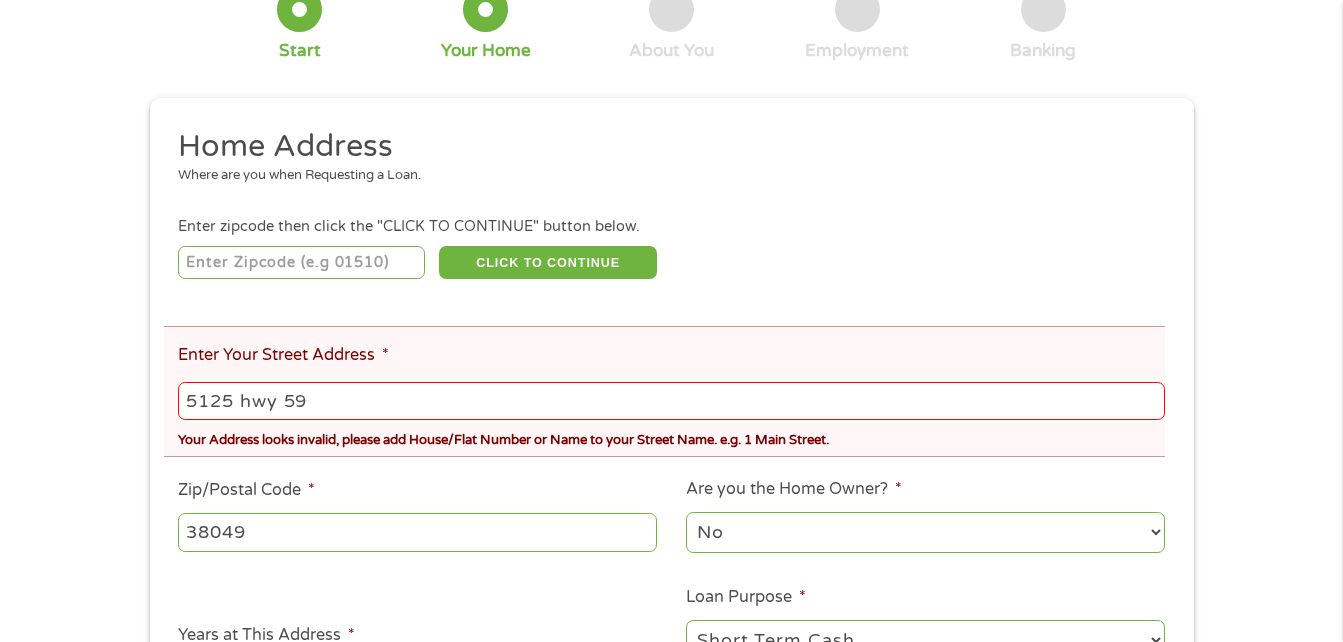 scroll, scrollTop: 214, scrollLeft: 0, axis: vertical 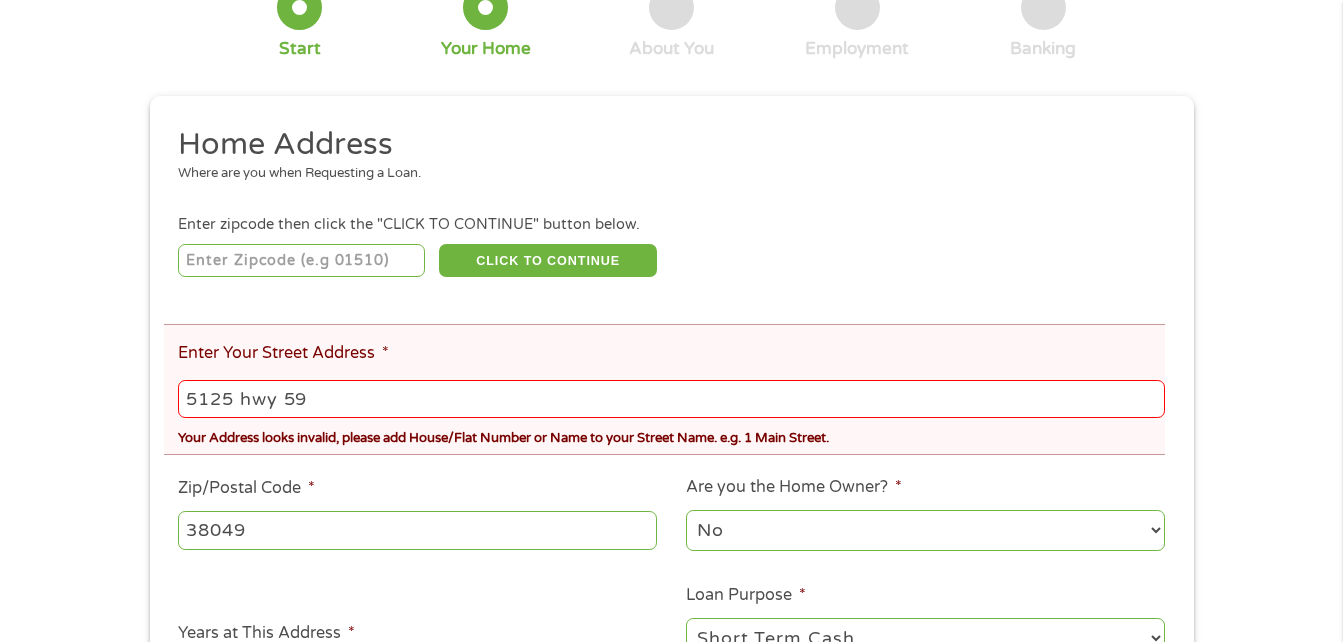 click at bounding box center (301, 261) 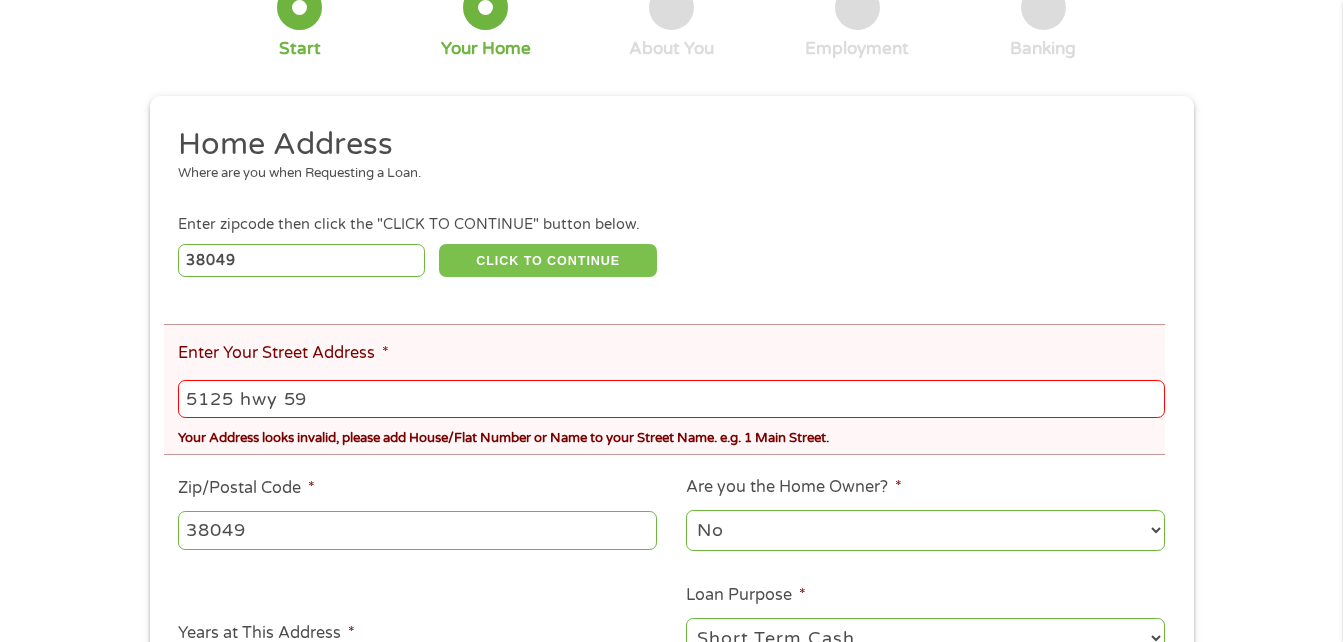 click on "CLICK TO CONTINUE" at bounding box center [548, 261] 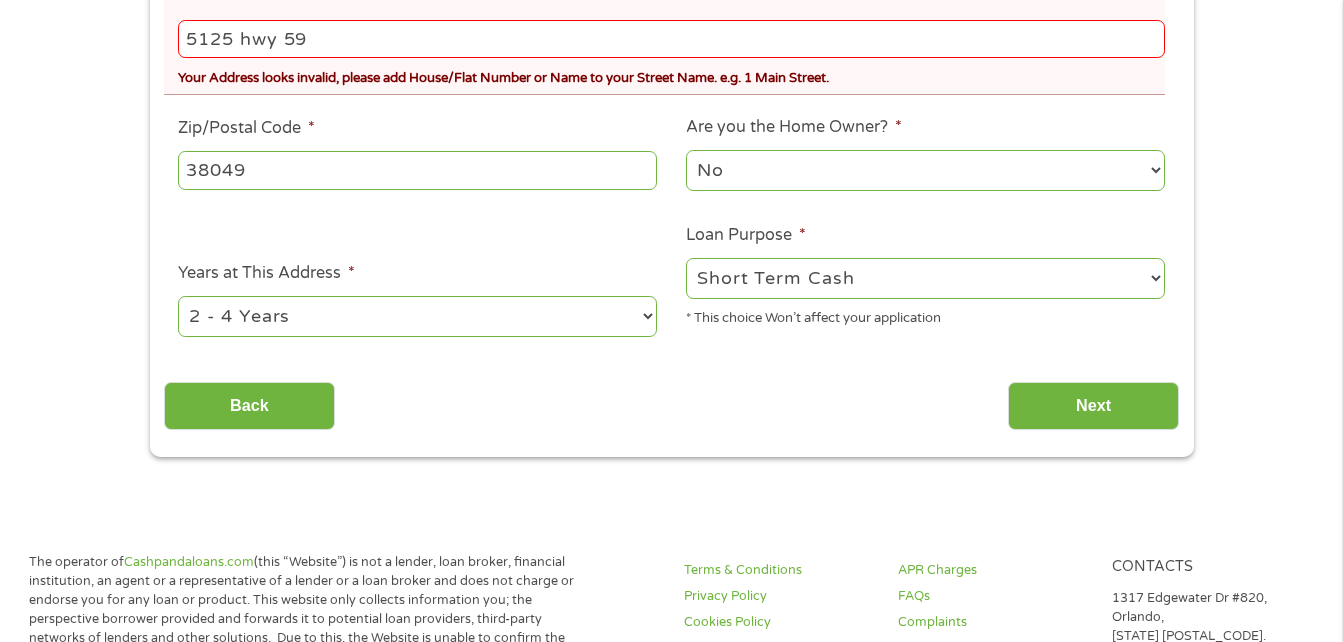 scroll, scrollTop: 583, scrollLeft: 0, axis: vertical 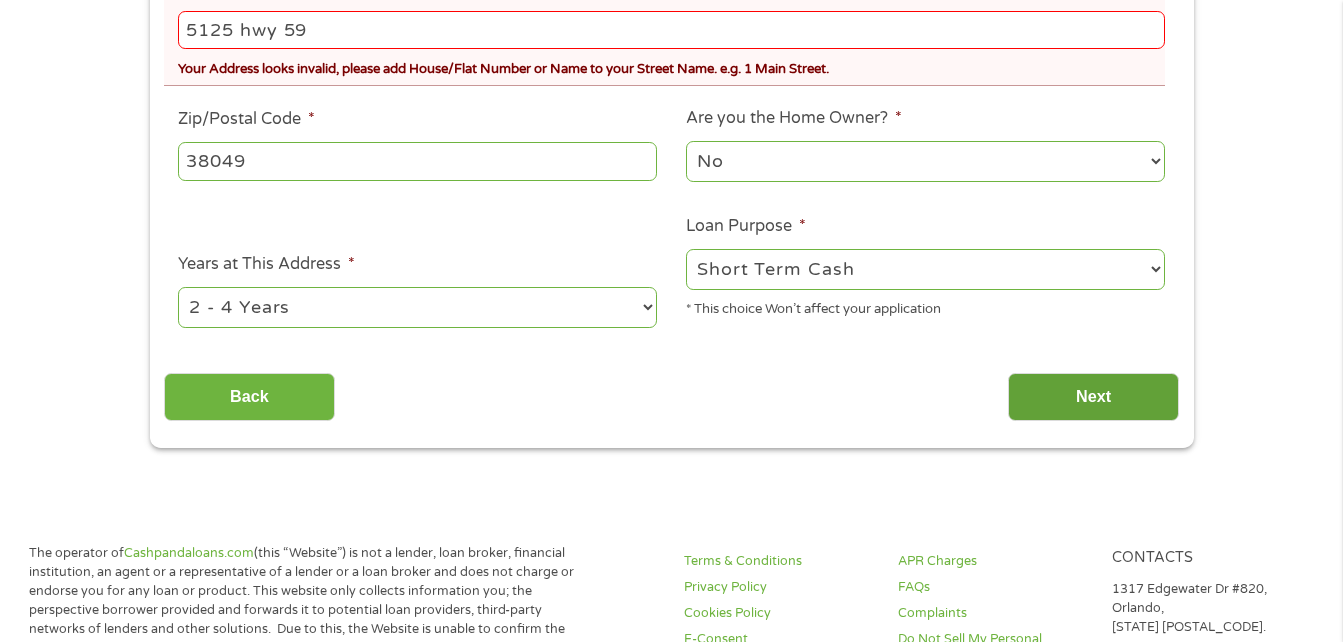 click on "Next" at bounding box center [1093, 397] 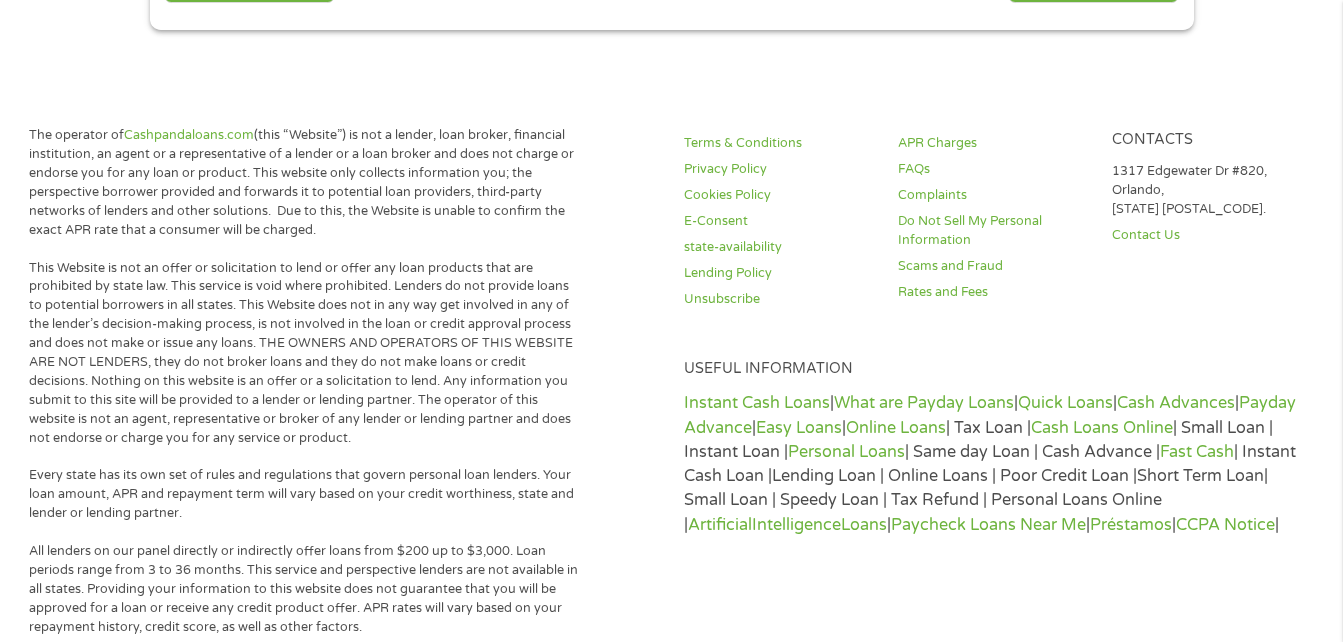 scroll, scrollTop: 298, scrollLeft: 0, axis: vertical 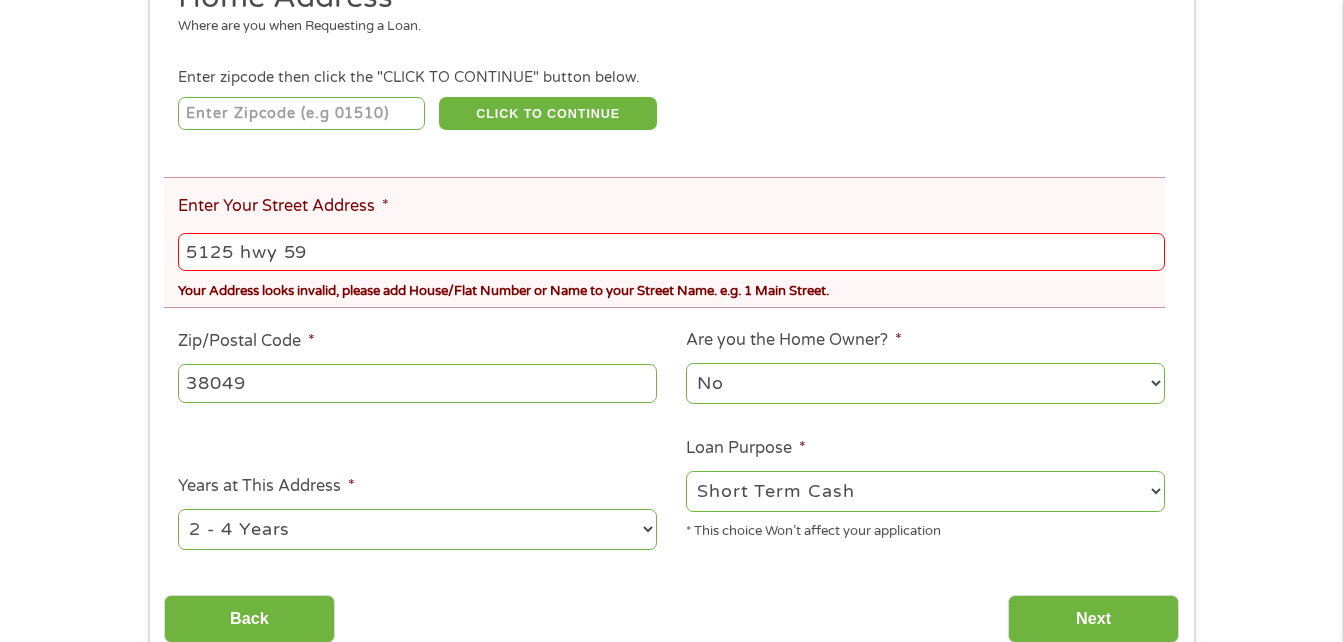 click on "5125 hwy 59" at bounding box center [671, 252] 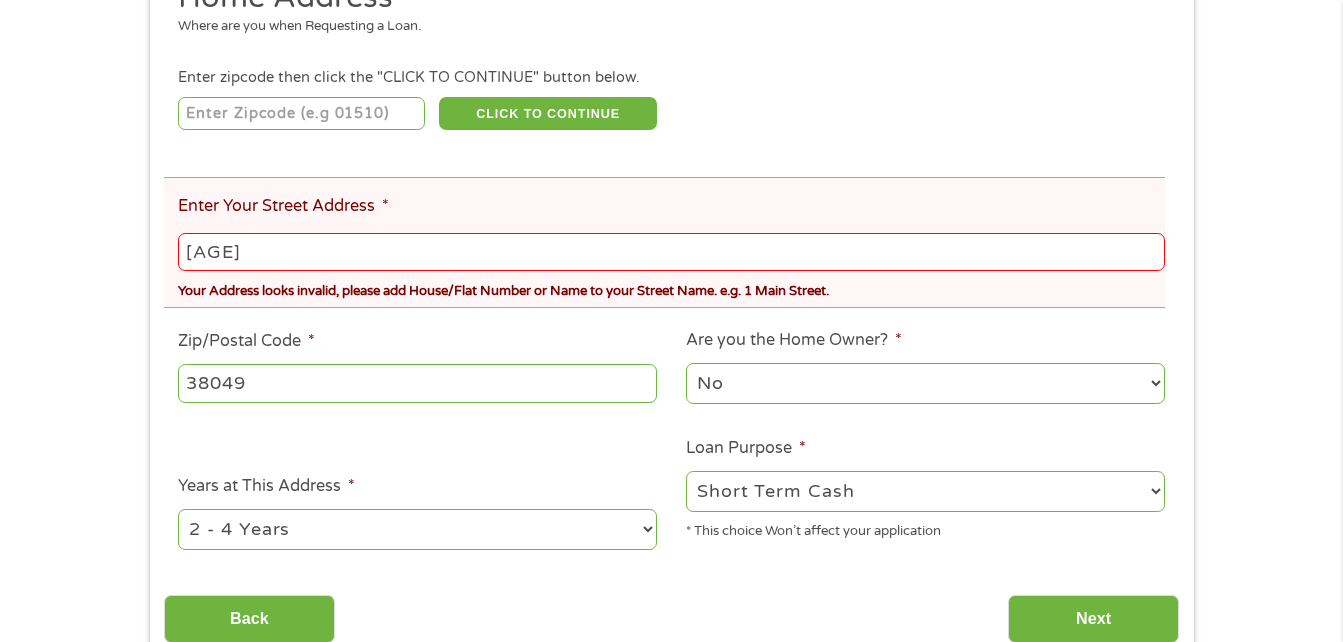 type on "5" 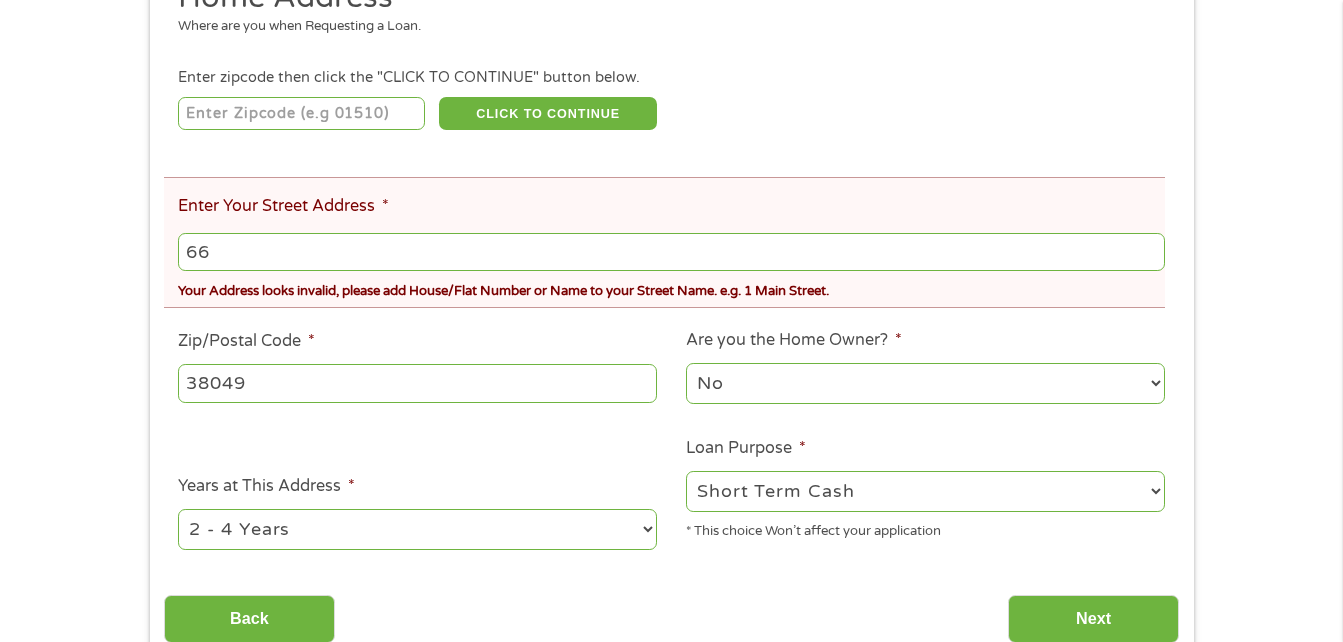 type on "[NUMBER] [STREET]" 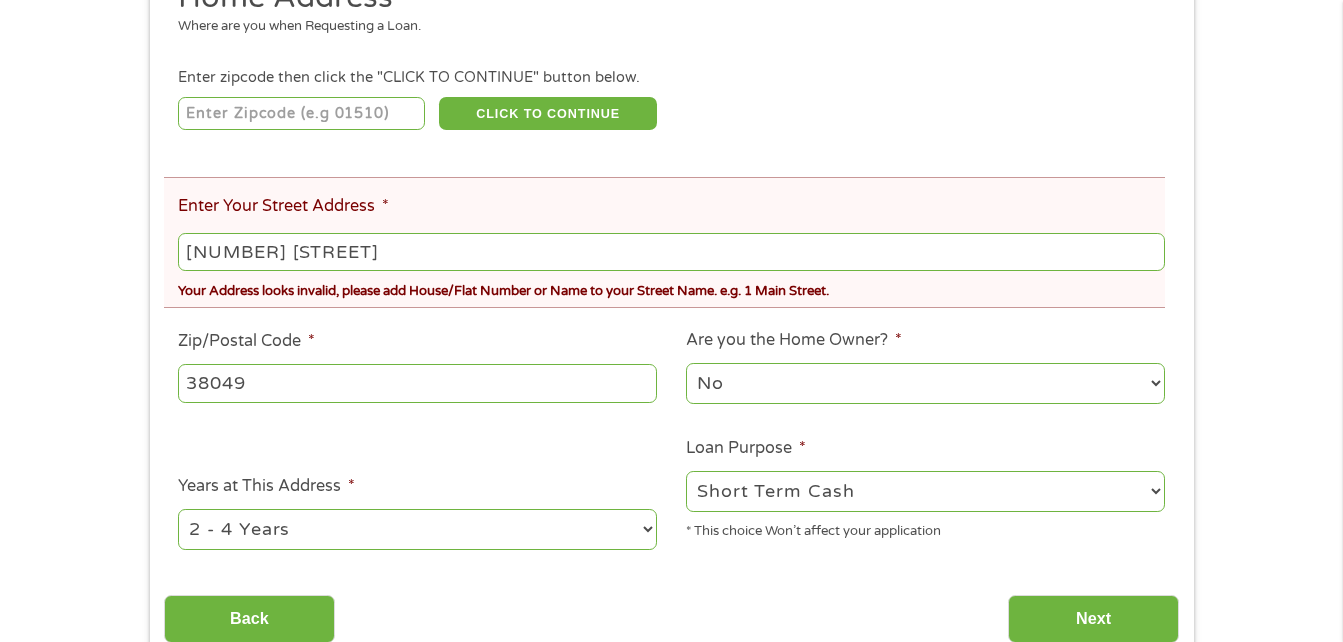 type on "38134" 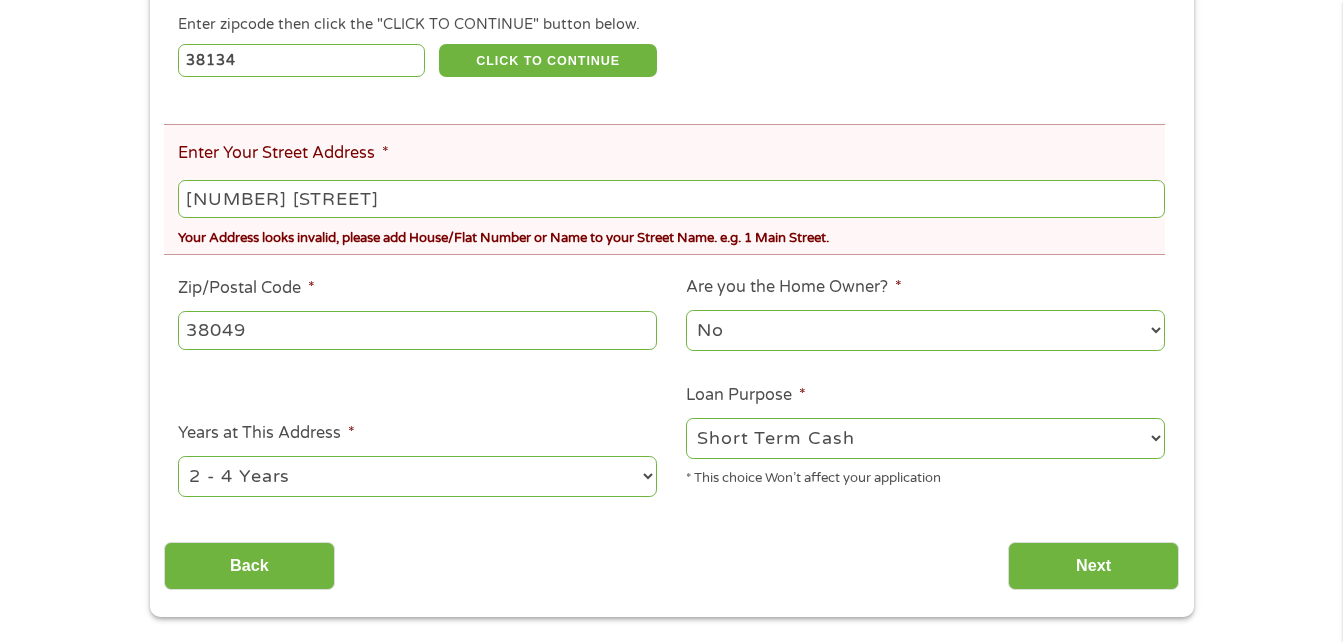 scroll, scrollTop: 463, scrollLeft: 0, axis: vertical 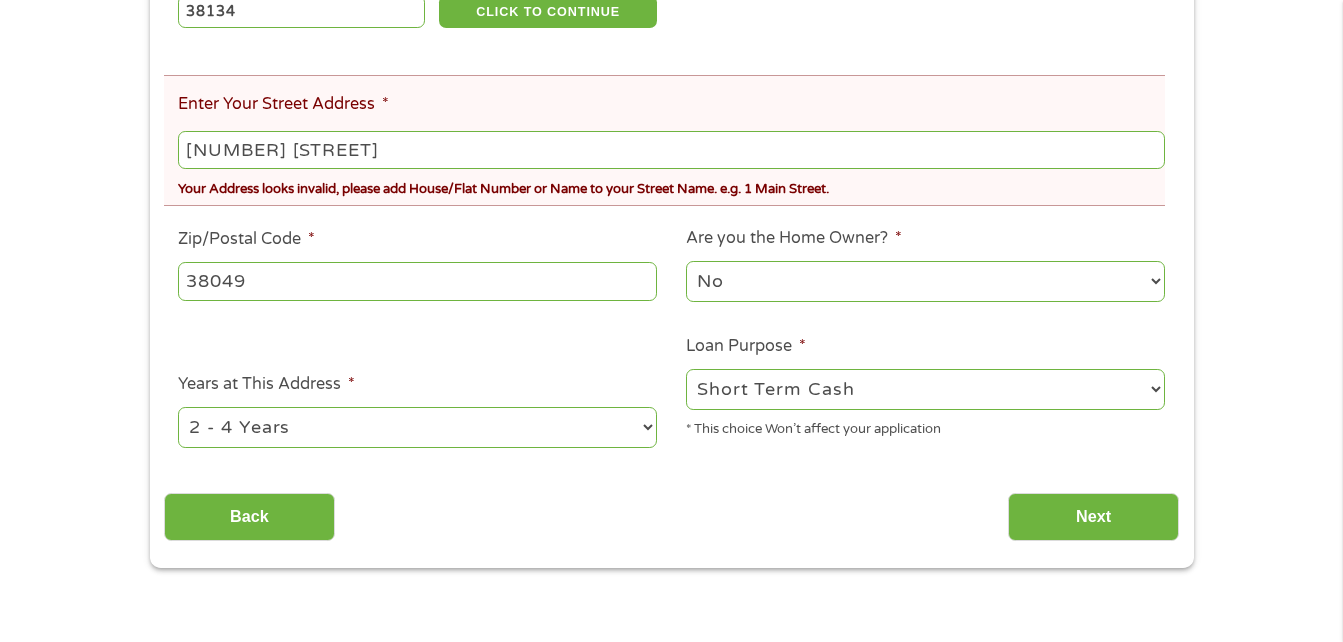click on "1 Year or less 1 - 2 Years 2 - 4 Years Over 4 Years" at bounding box center [417, 427] 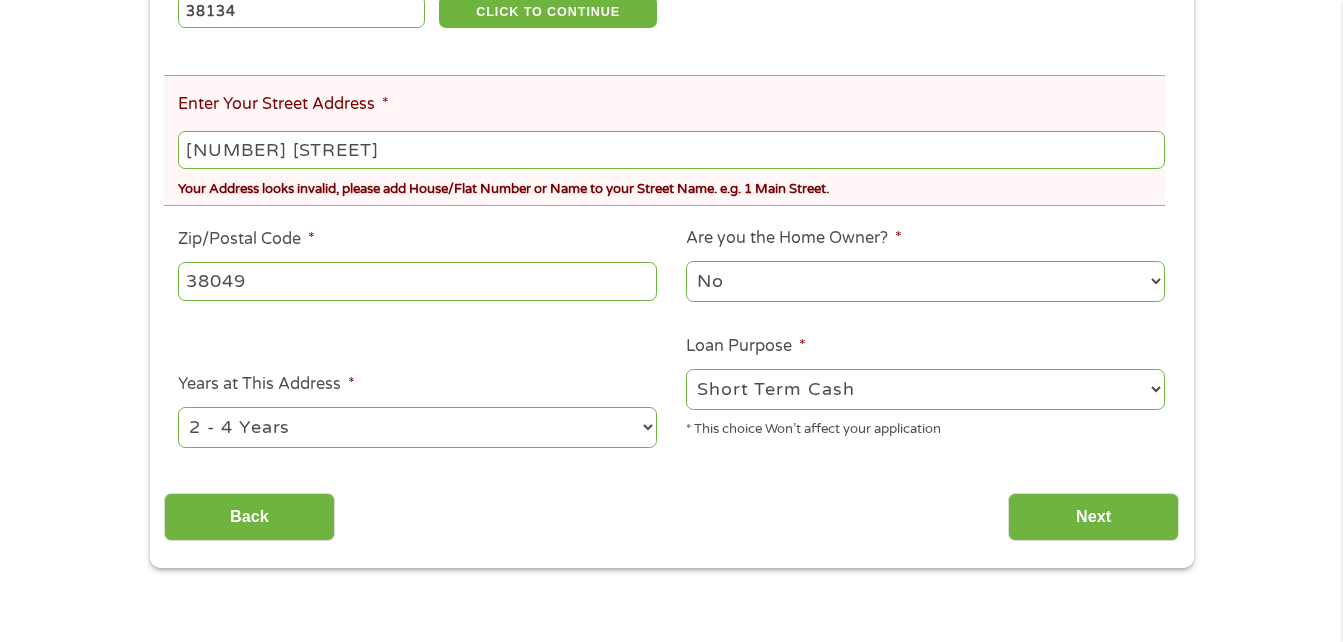 select on "12months" 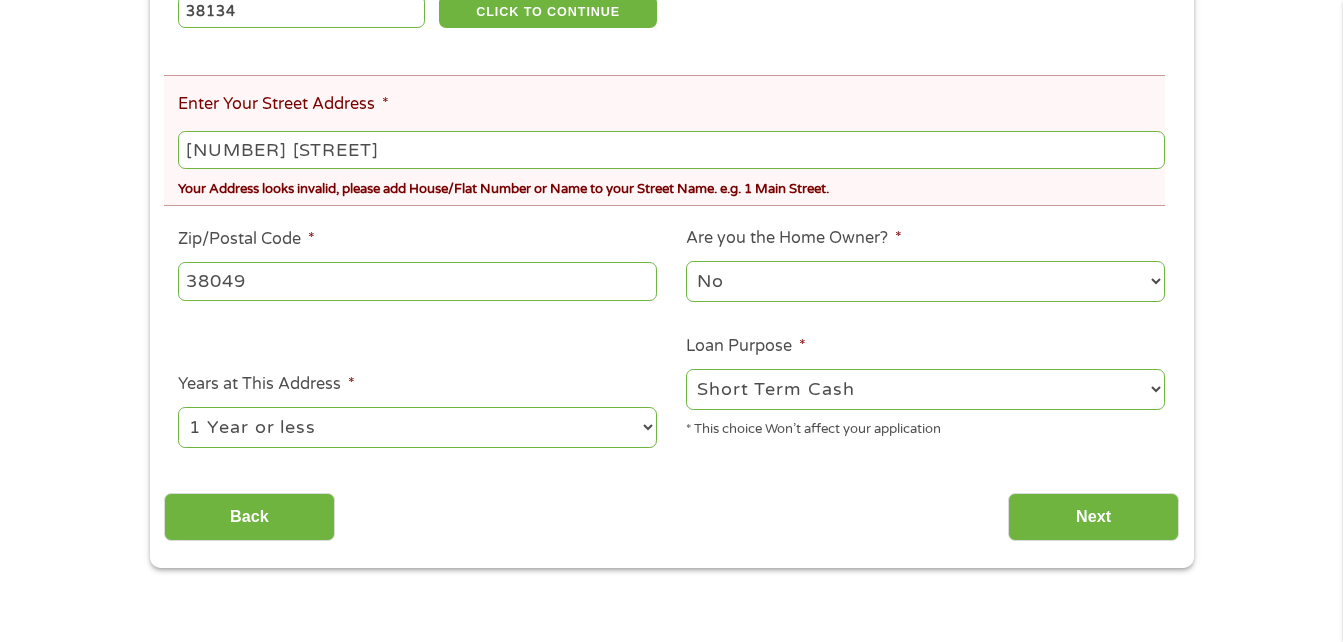 click on "1 Year or less 1 - 2 Years 2 - 4 Years Over 4 Years" at bounding box center [417, 427] 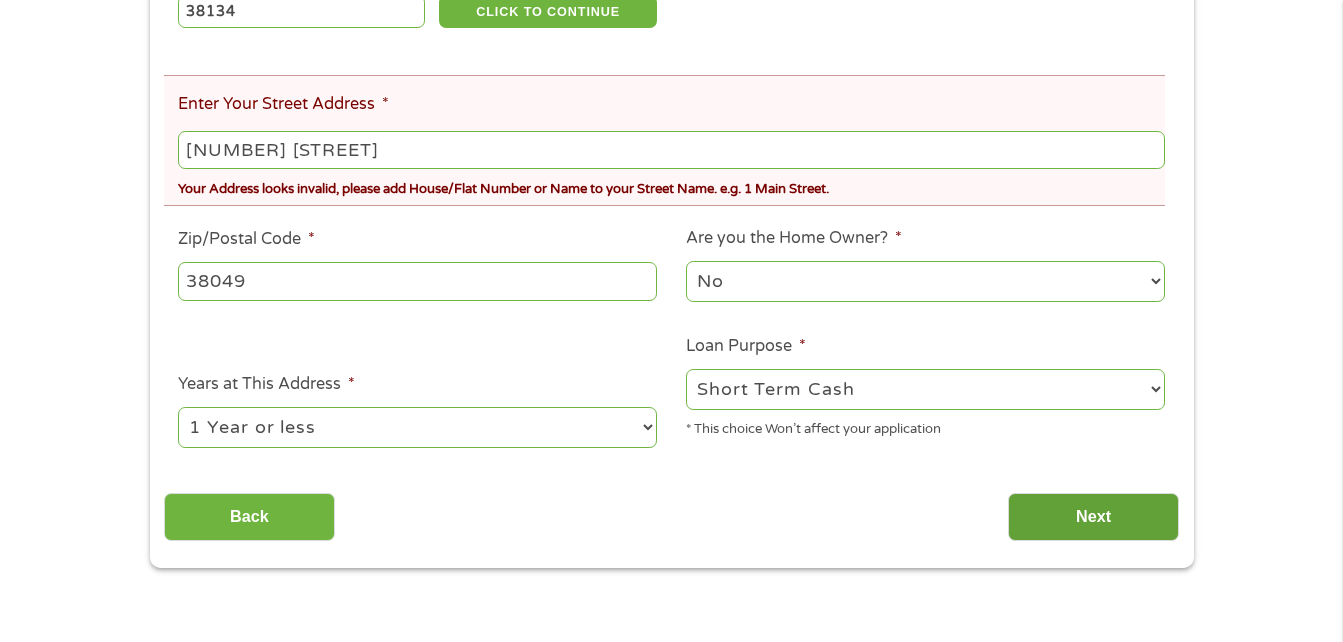 click on "Next" at bounding box center (1093, 517) 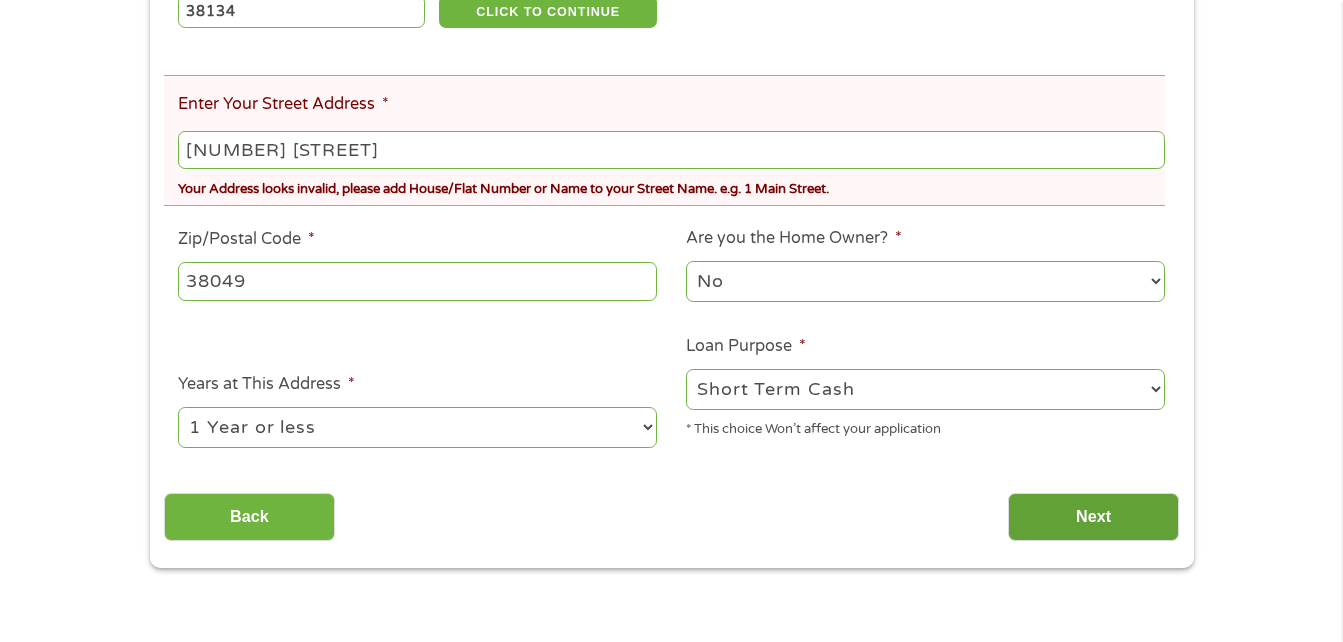 scroll, scrollTop: 8, scrollLeft: 8, axis: both 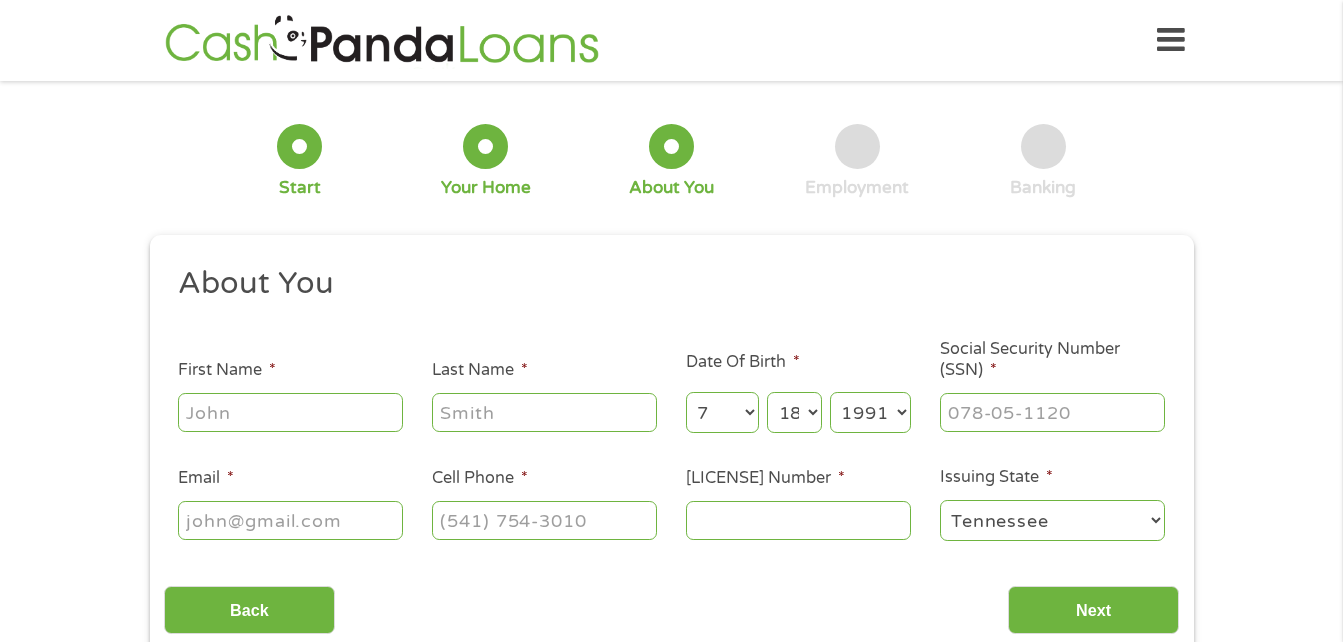 click on "[FIRST] Name *" at bounding box center (290, 412) 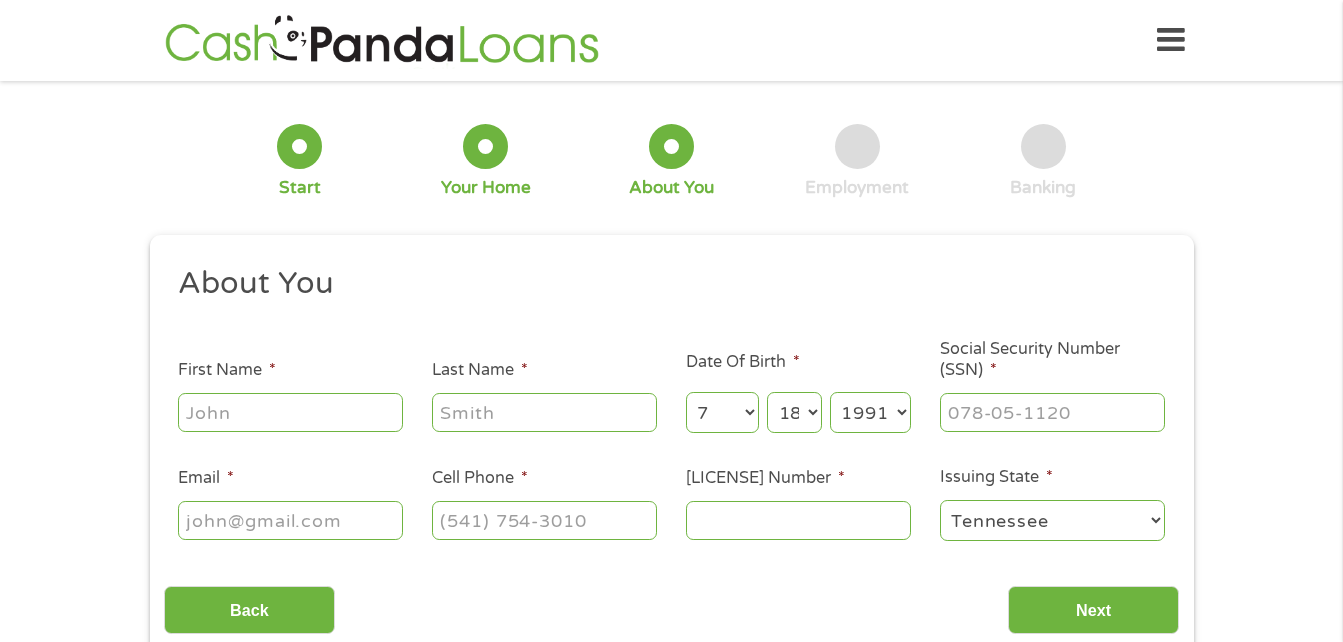 type on "[FIRST]" 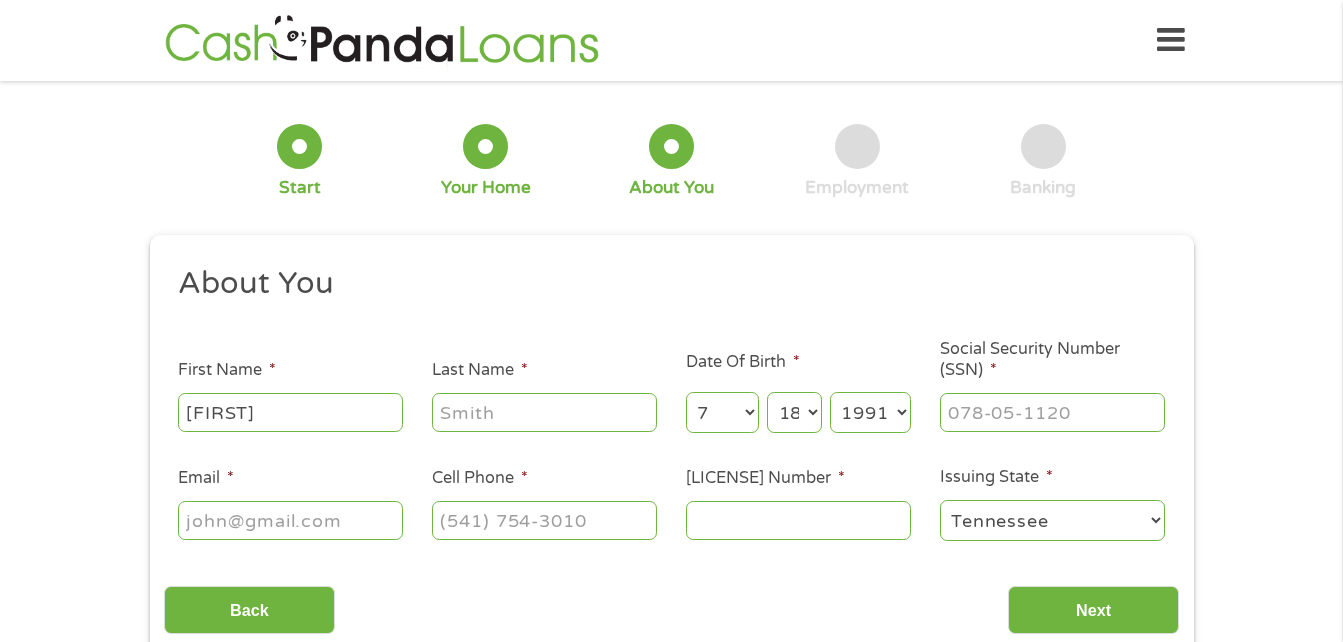 type on "[LAST]" 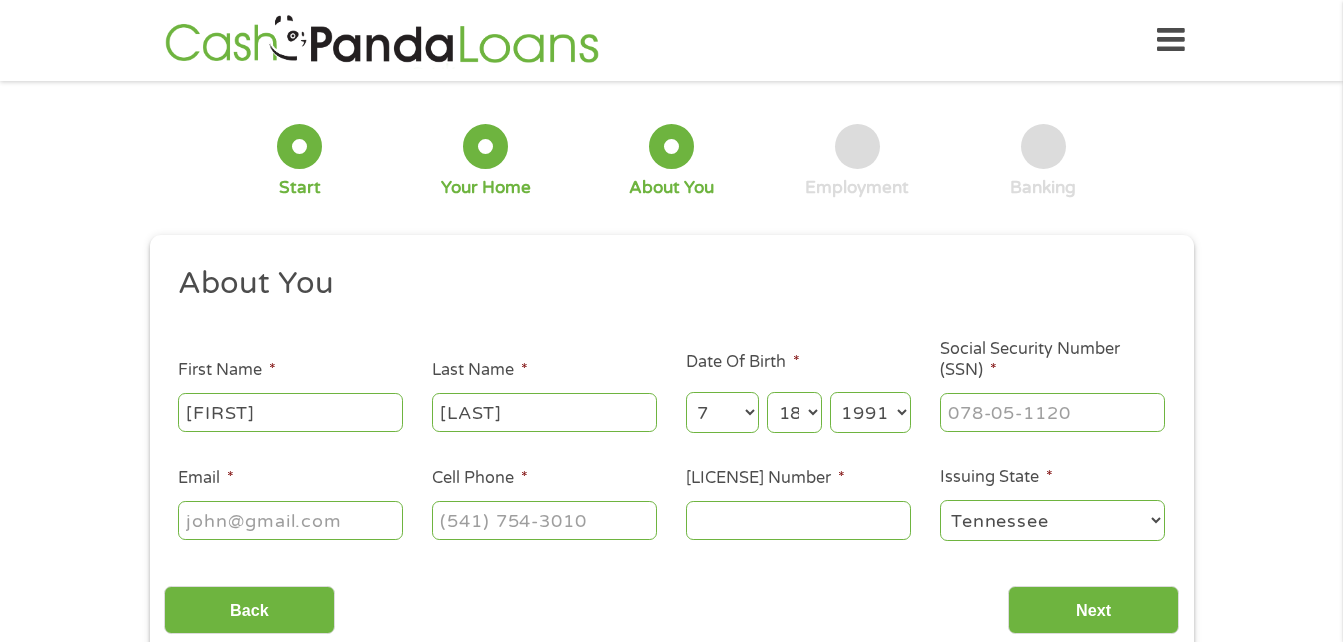 type on "example@example.com" 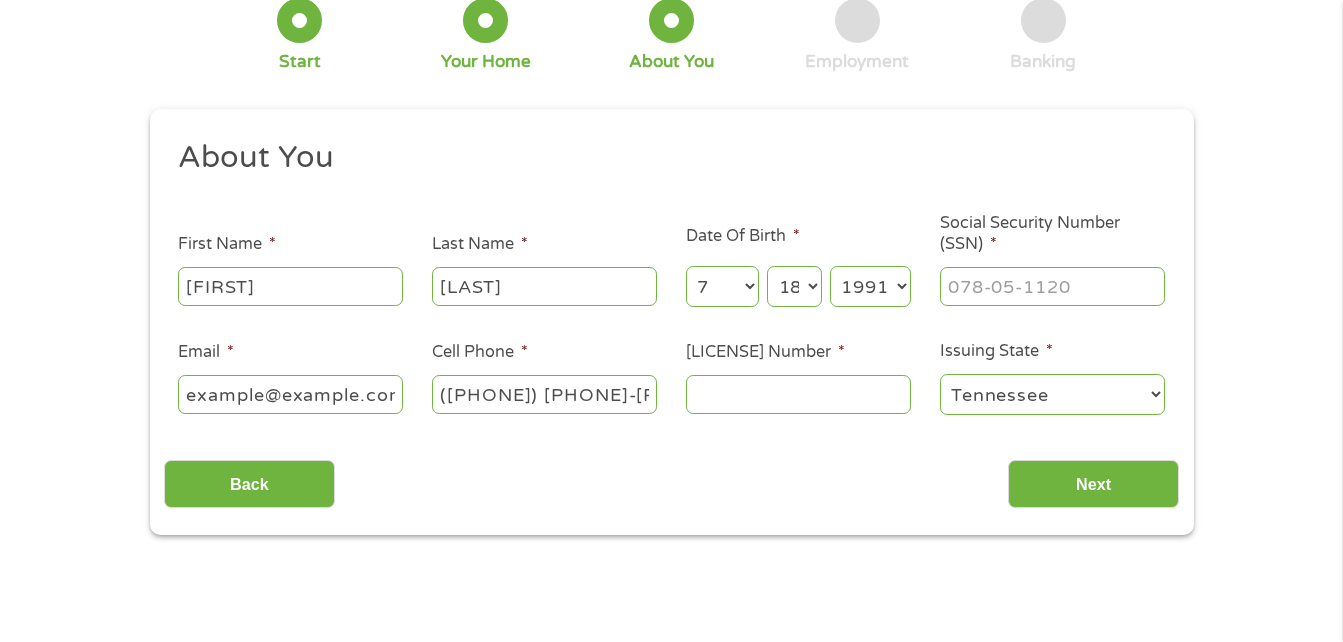 scroll, scrollTop: 127, scrollLeft: 0, axis: vertical 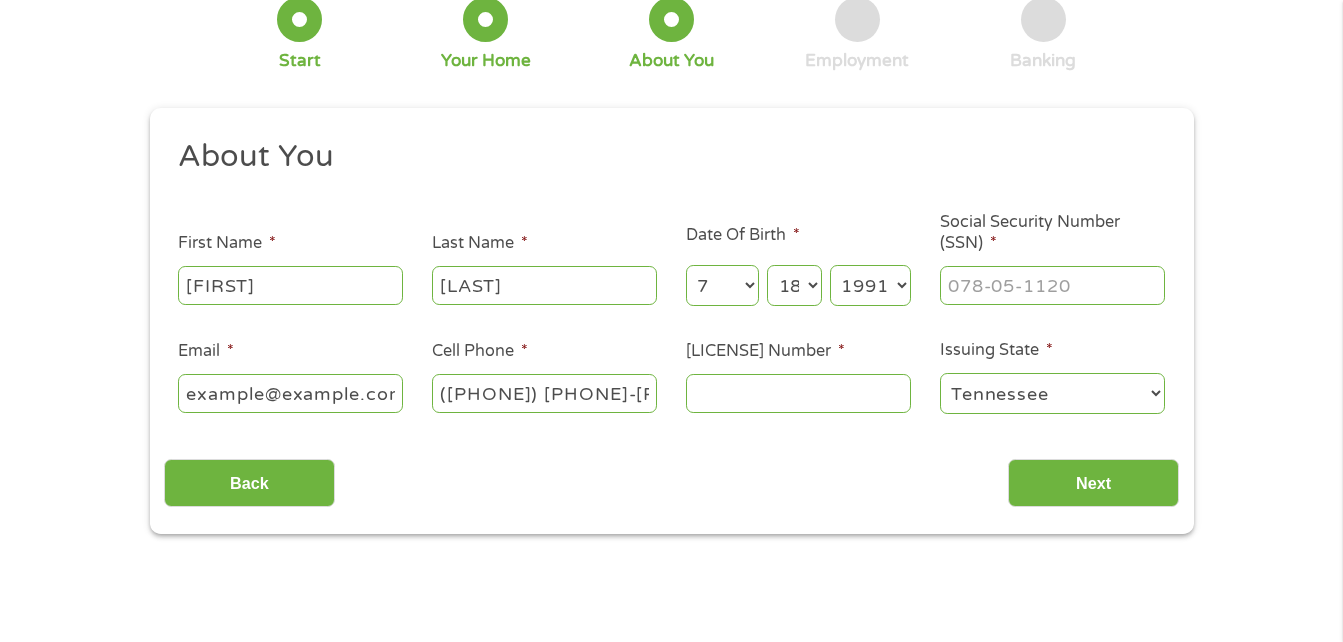 click on "([PHONE]) [PHONE]-[PHONE]" at bounding box center (544, 393) 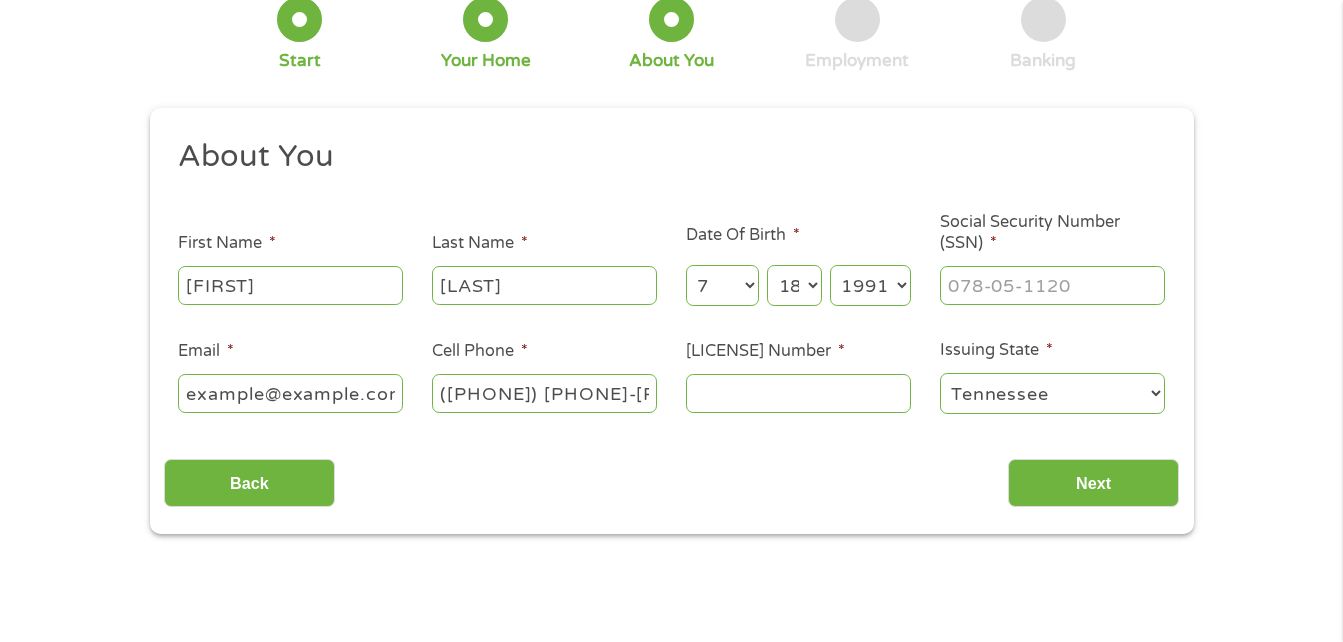 type on "([PHONE]) [PHONE]-[PHONE]" 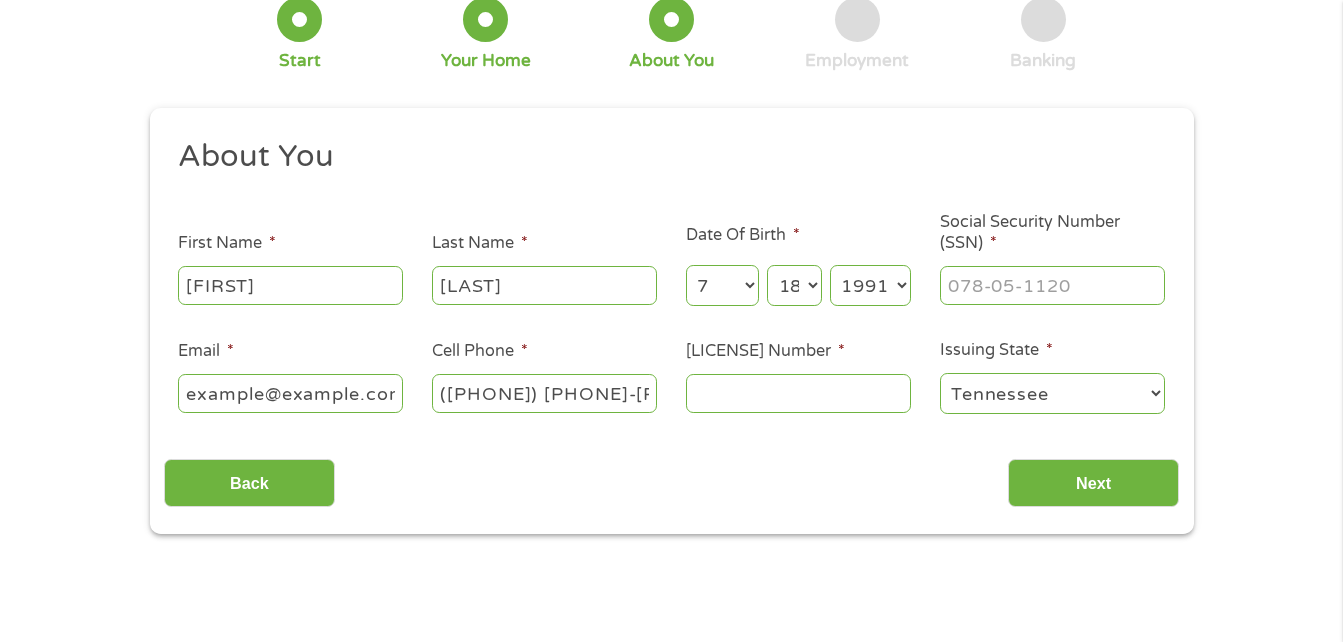 click on "Driver License Number *" at bounding box center [798, 393] 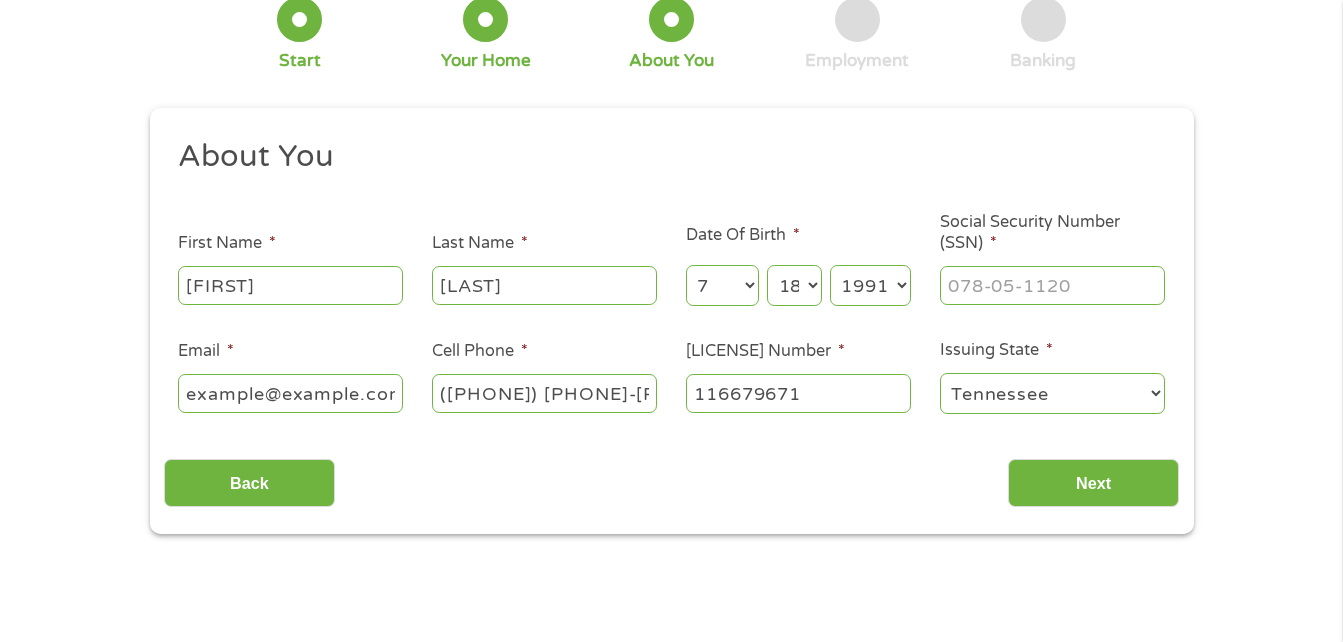 type on "116679671" 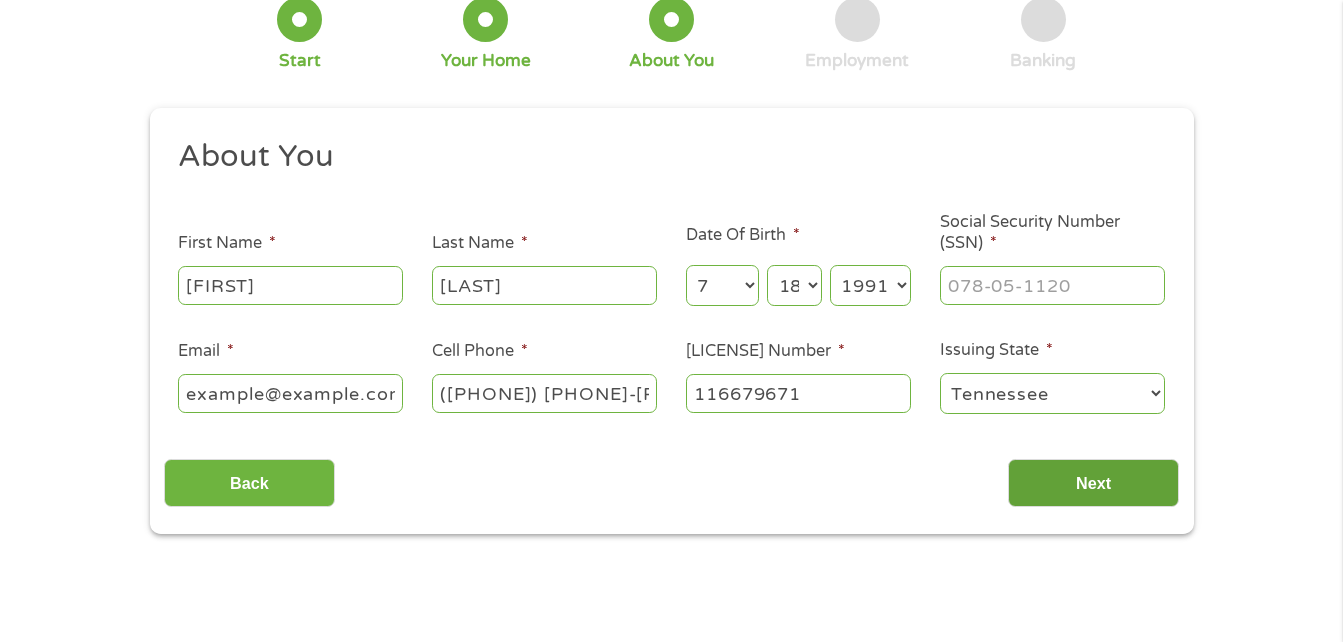 click on "Next" at bounding box center [1093, 483] 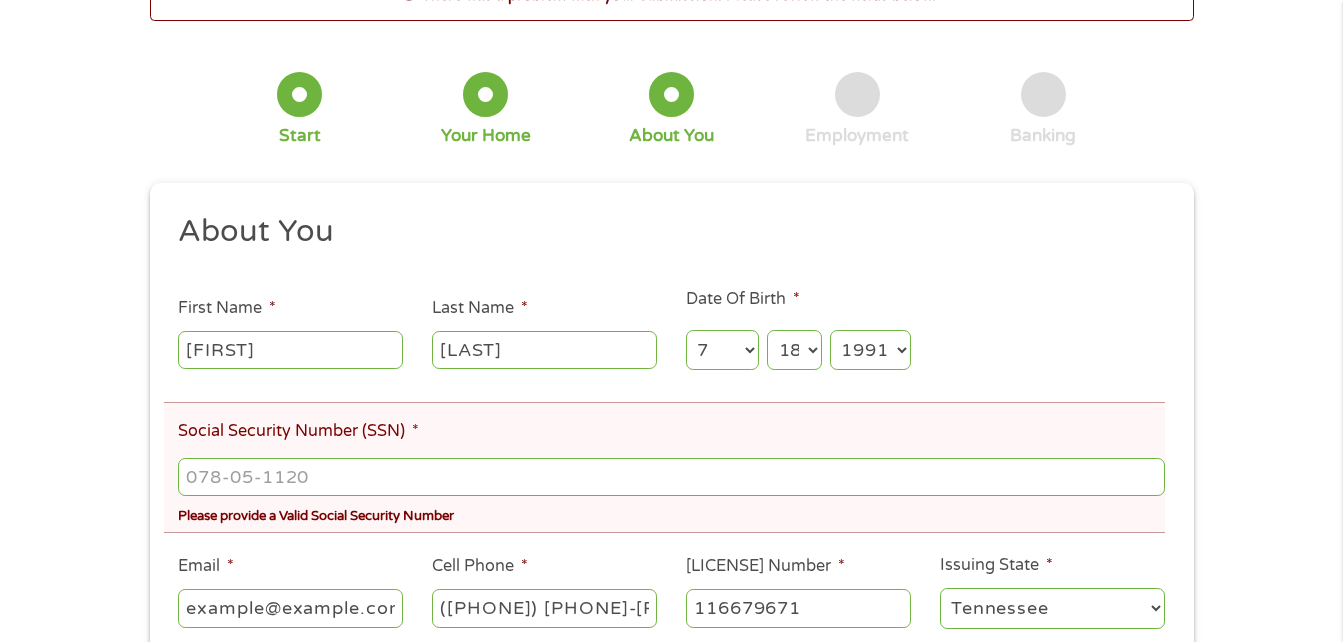 scroll, scrollTop: 6, scrollLeft: 0, axis: vertical 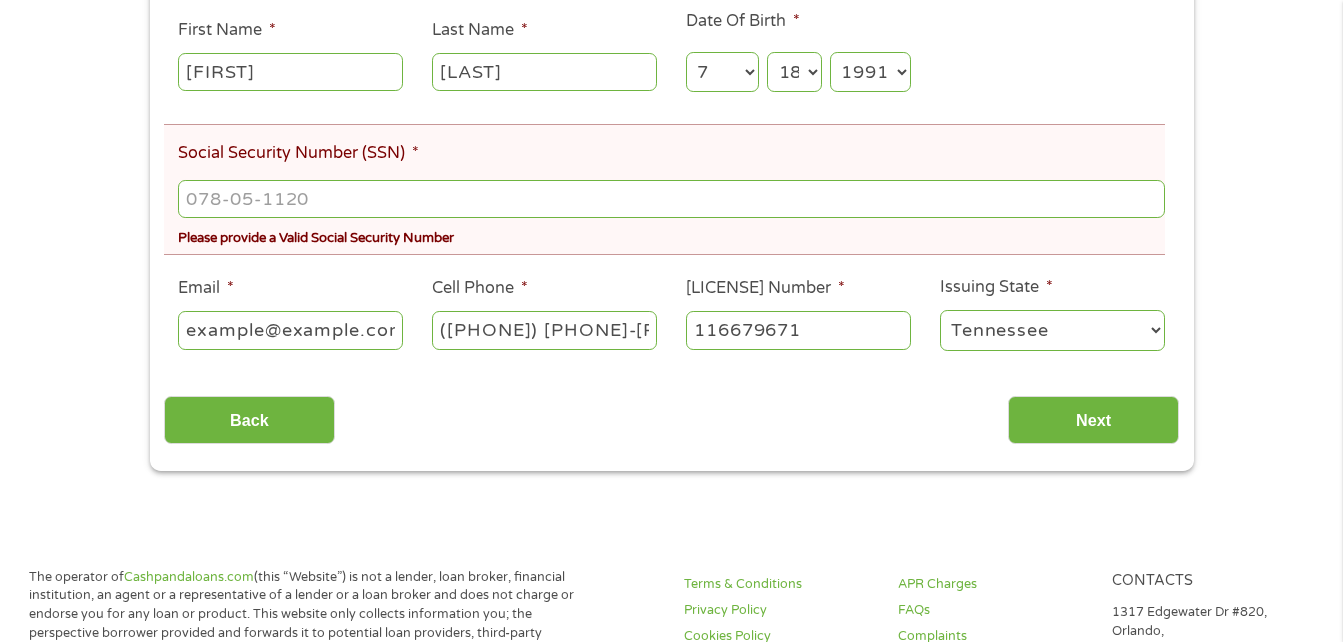 click on "Social Security Number (SSN) *" at bounding box center (671, 199) 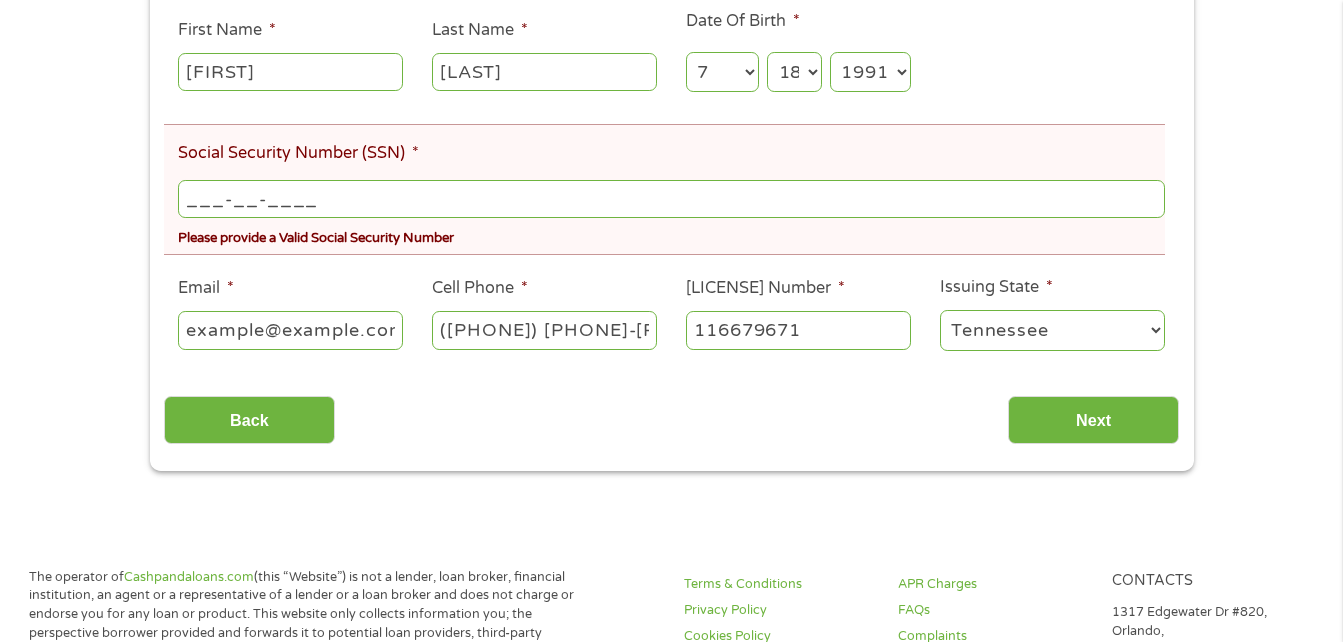 type on "412-69-3246" 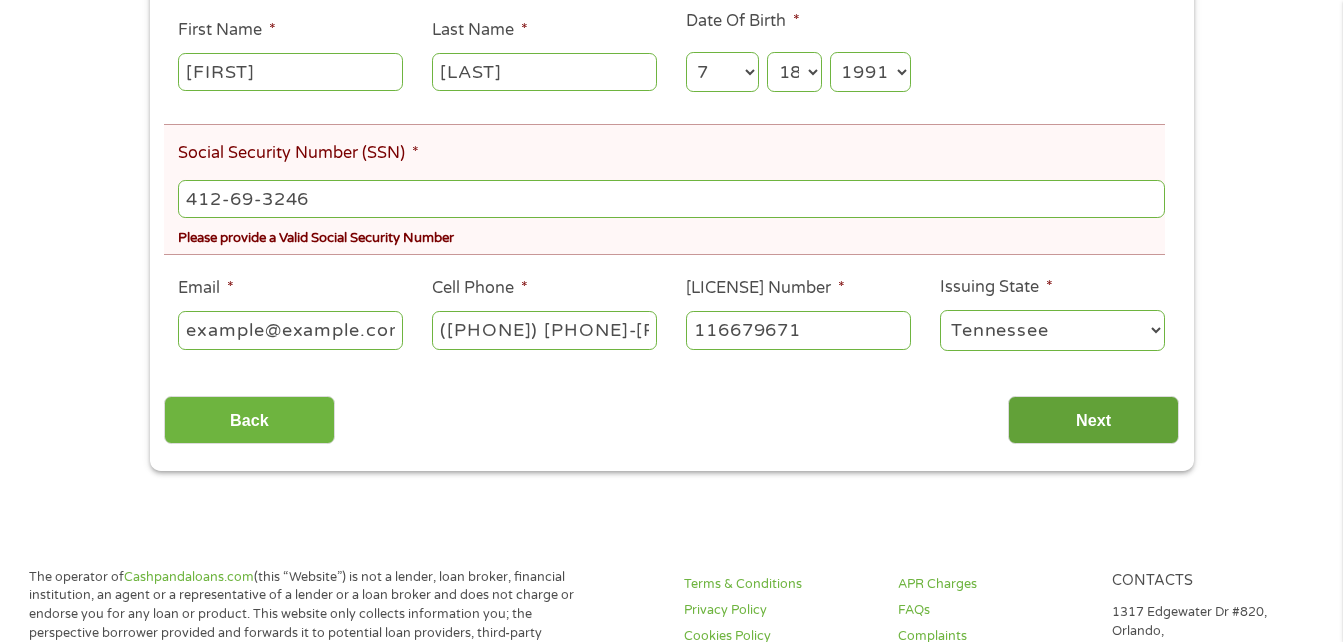 click on "Next" at bounding box center [1093, 420] 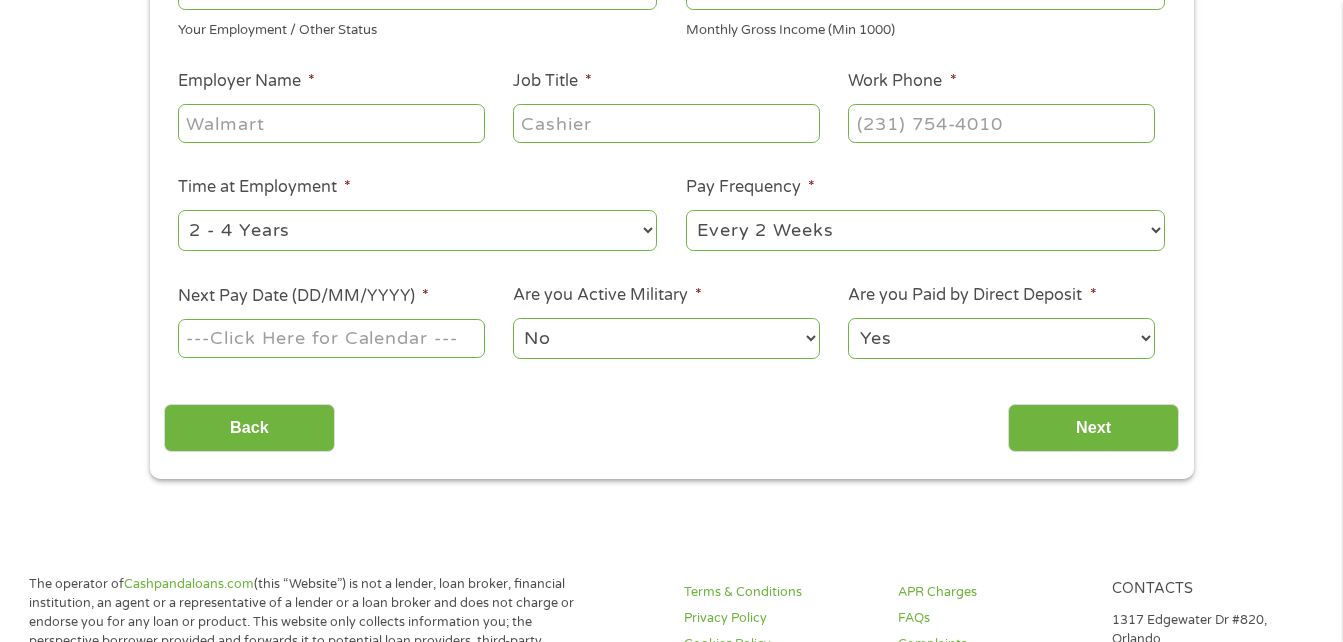 scroll, scrollTop: 8, scrollLeft: 8, axis: both 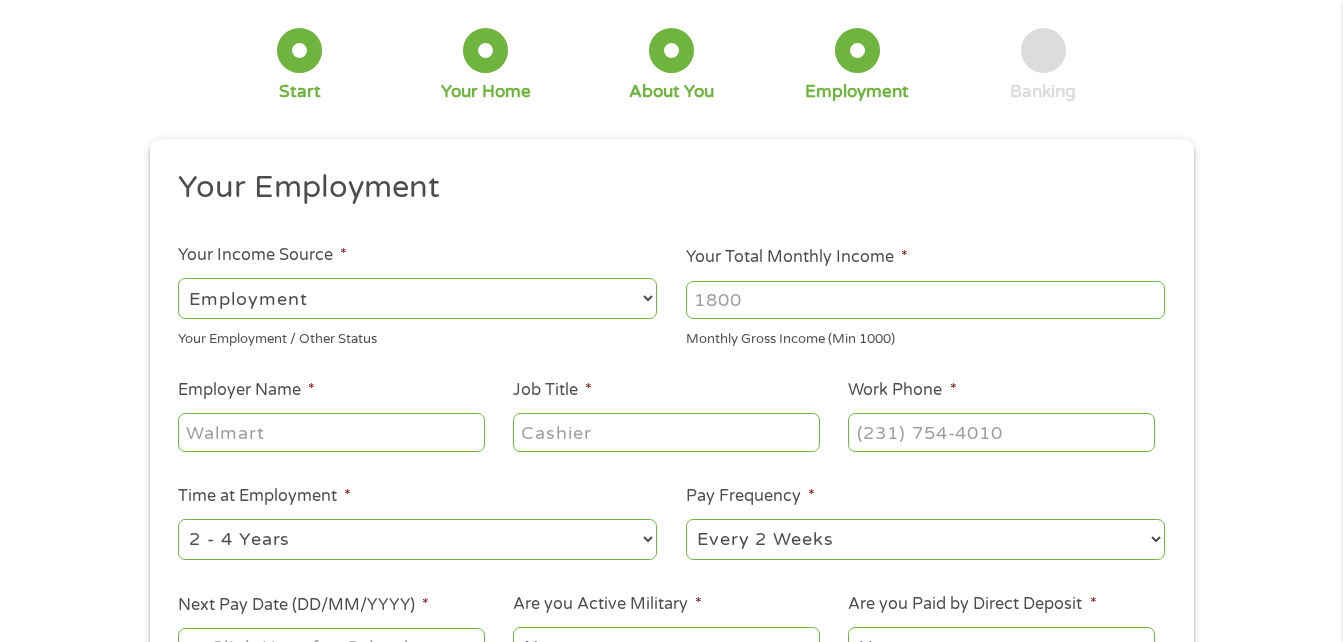 click on "Your Total Monthly Income *" at bounding box center (925, 300) 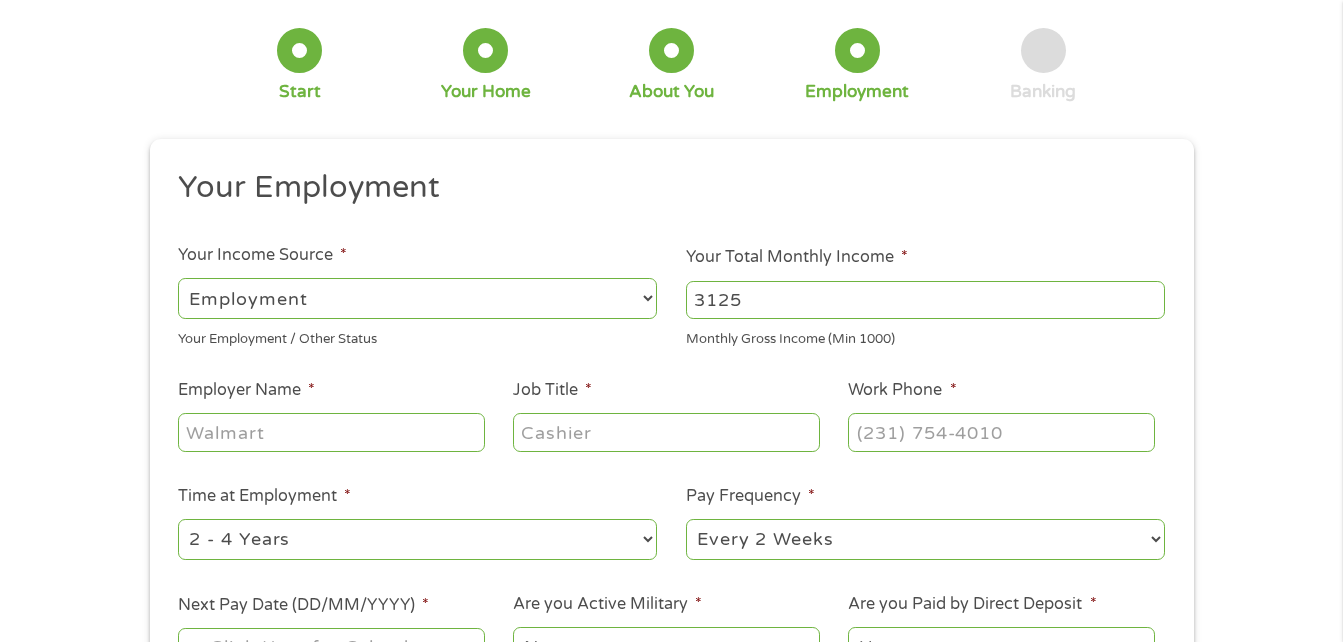 type on "3125" 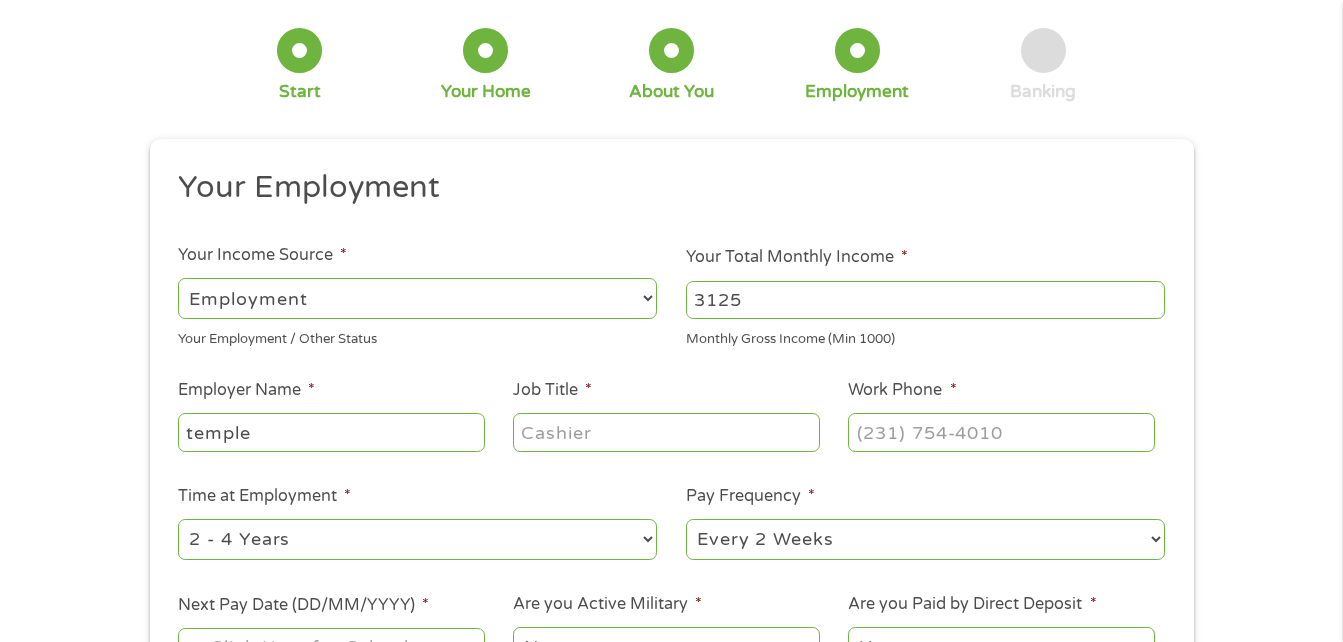 click on "temple" at bounding box center (331, 432) 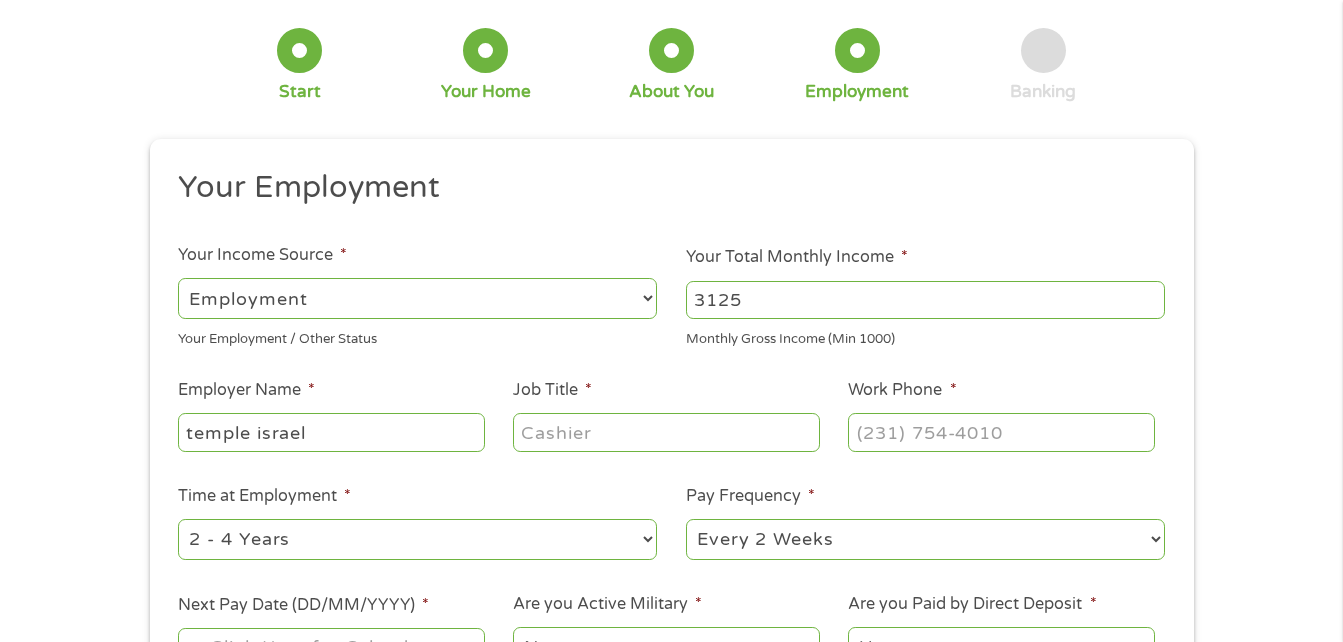 type on "temple israel" 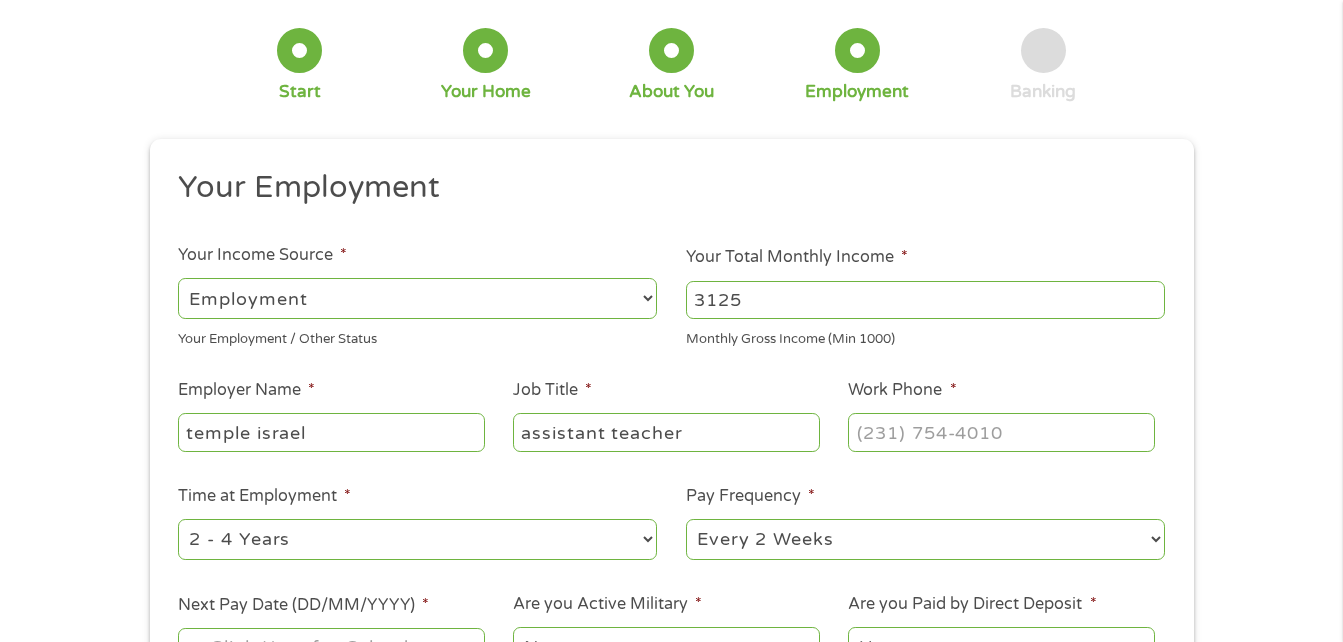 type on "assistant teacher" 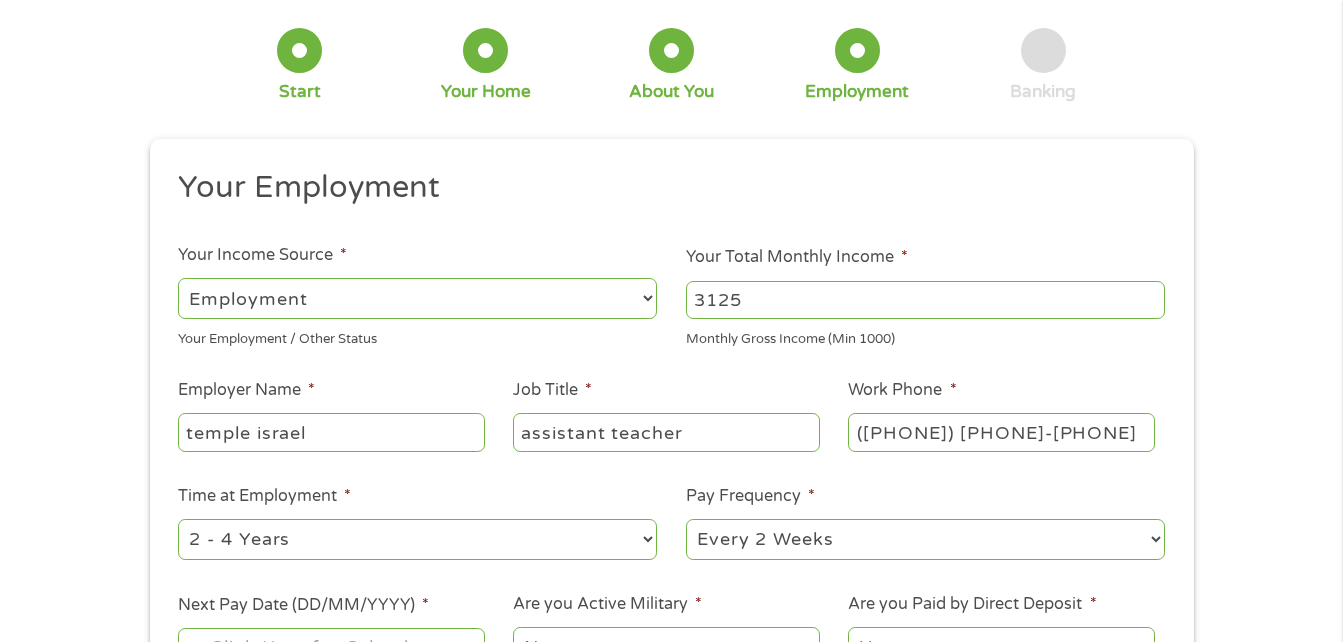 type on "([PHONE]) [PHONE]-[PHONE]" 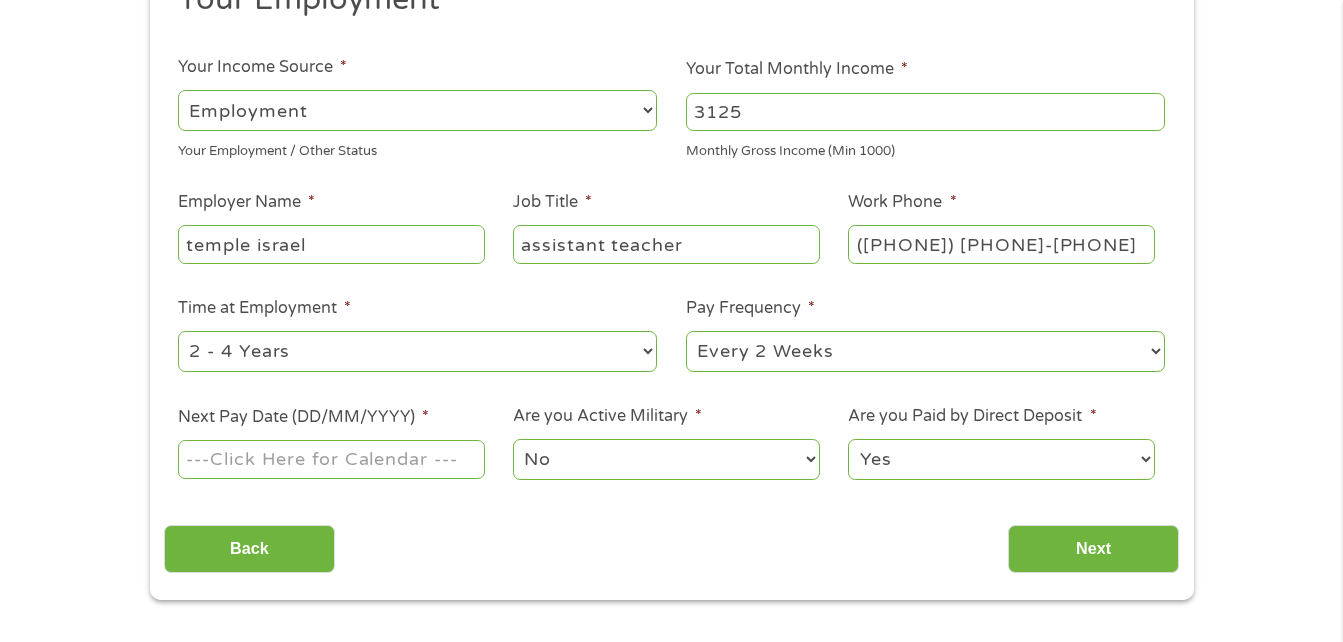 scroll, scrollTop: 315, scrollLeft: 0, axis: vertical 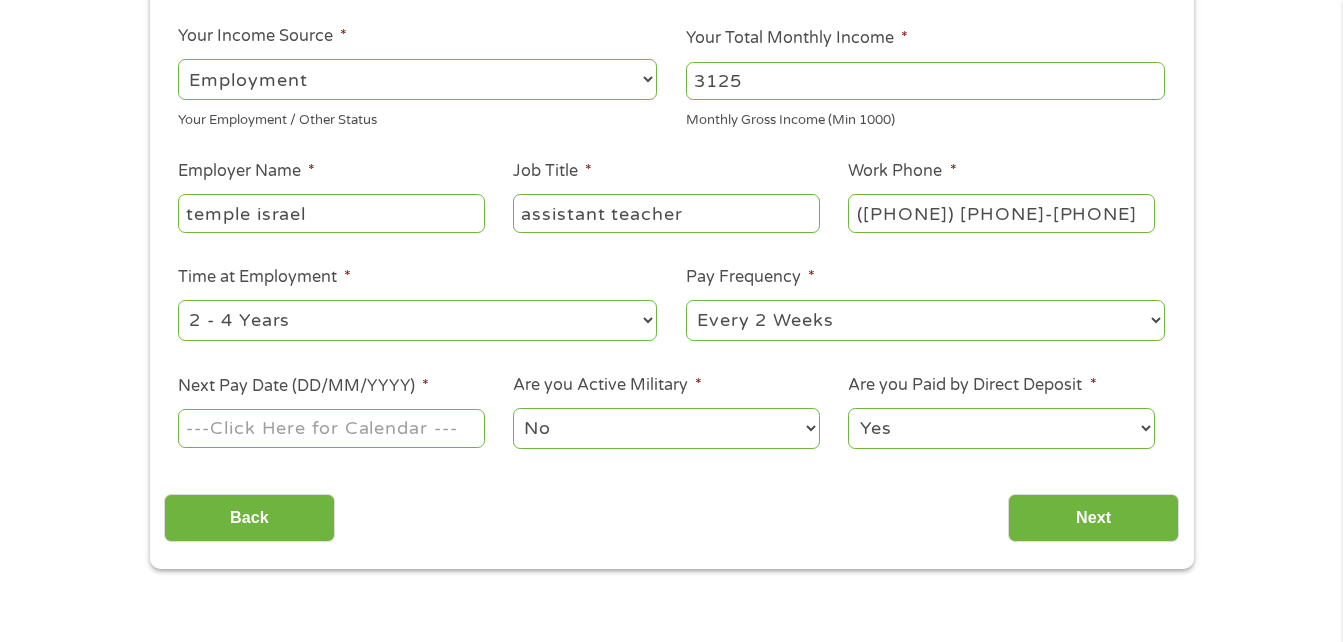 click on "--- Choose one --- 1 Year or less 1 - 2 Years 2 - 4 Years Over 4 Years" at bounding box center (417, 320) 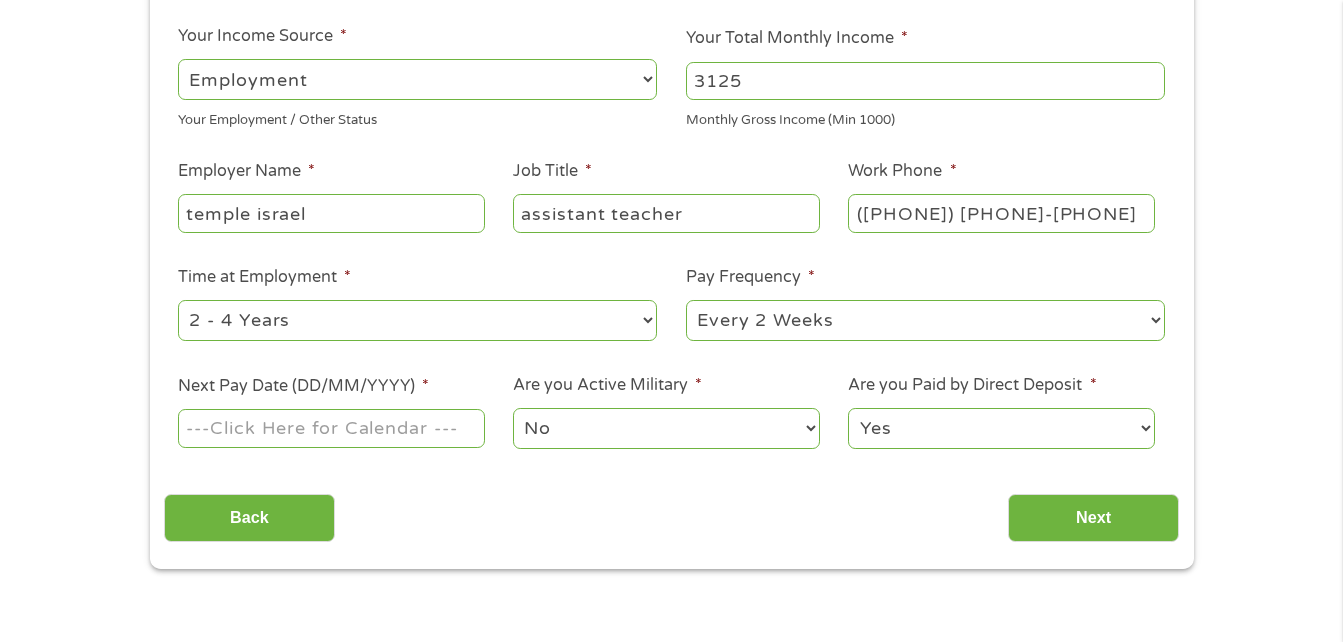 select on "[DURATION]" 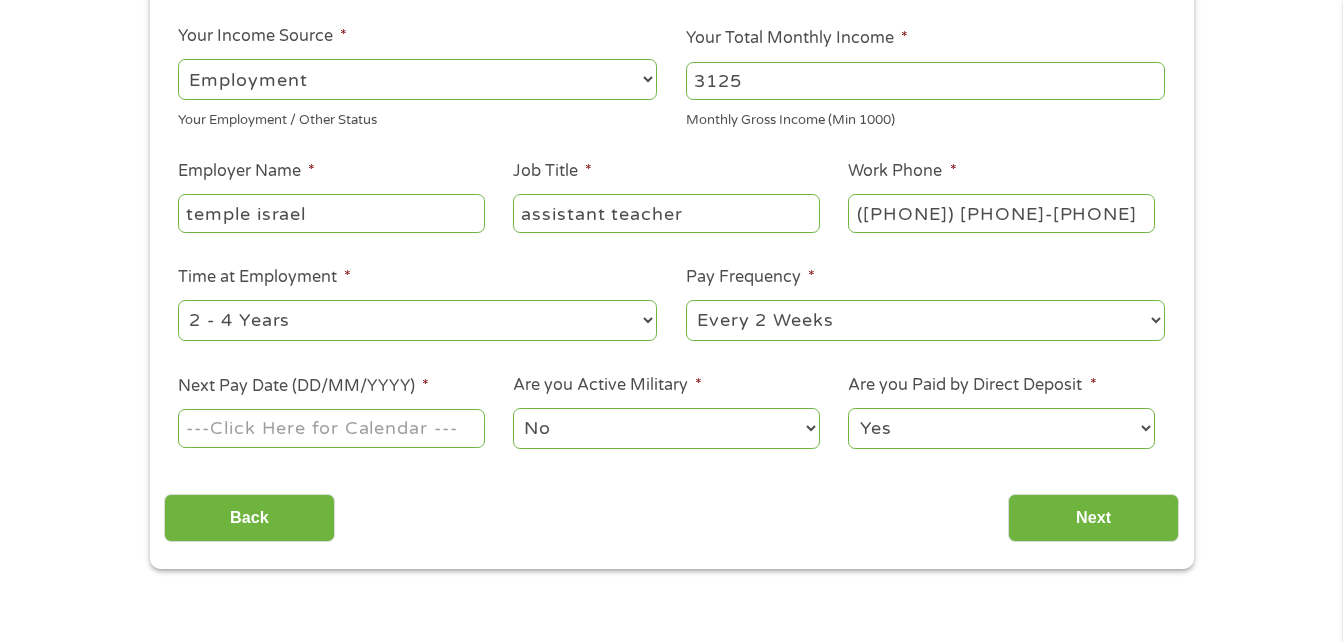 click on "--- Choose one --- 1 Year or less 1 - 2 Years 2 - 4 Years Over 4 Years" at bounding box center [417, 320] 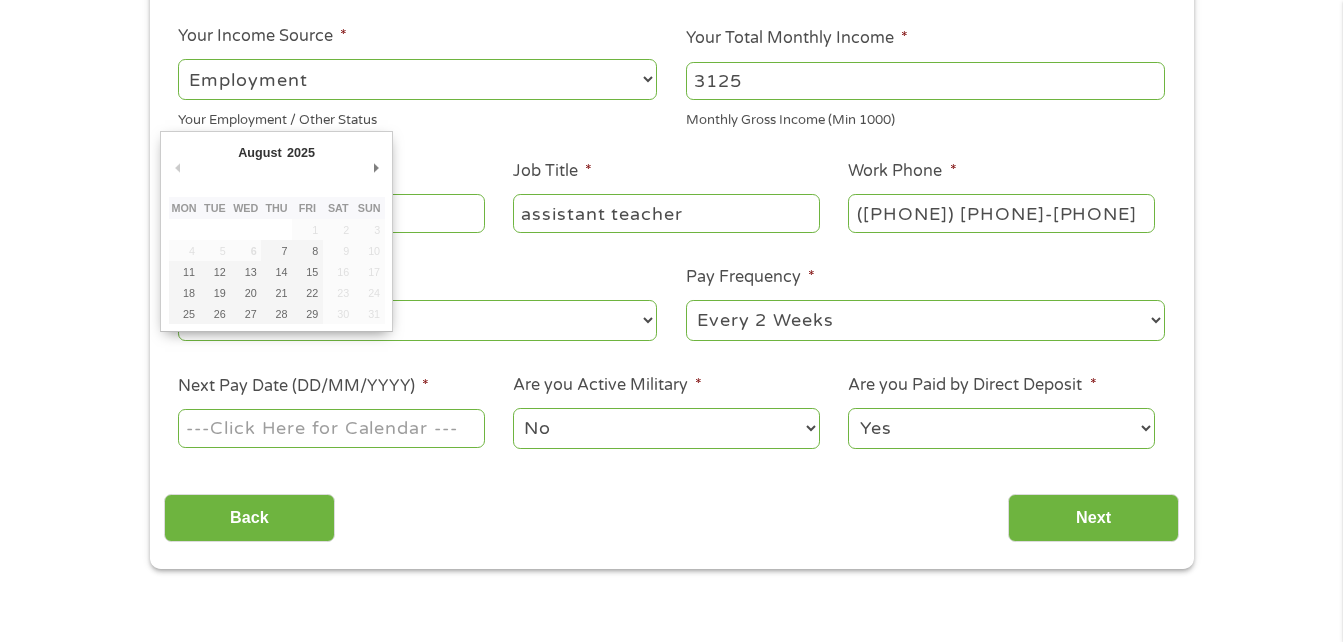 type on "20/08/2025" 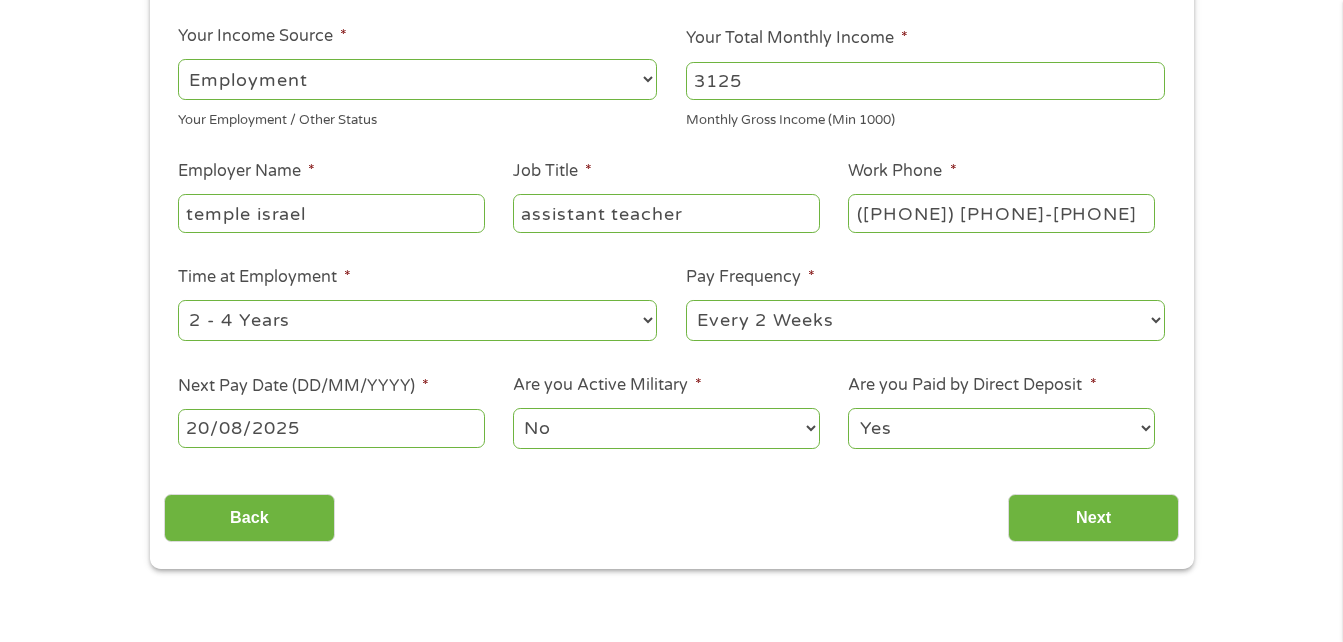 click on "No Yes" at bounding box center (666, 428) 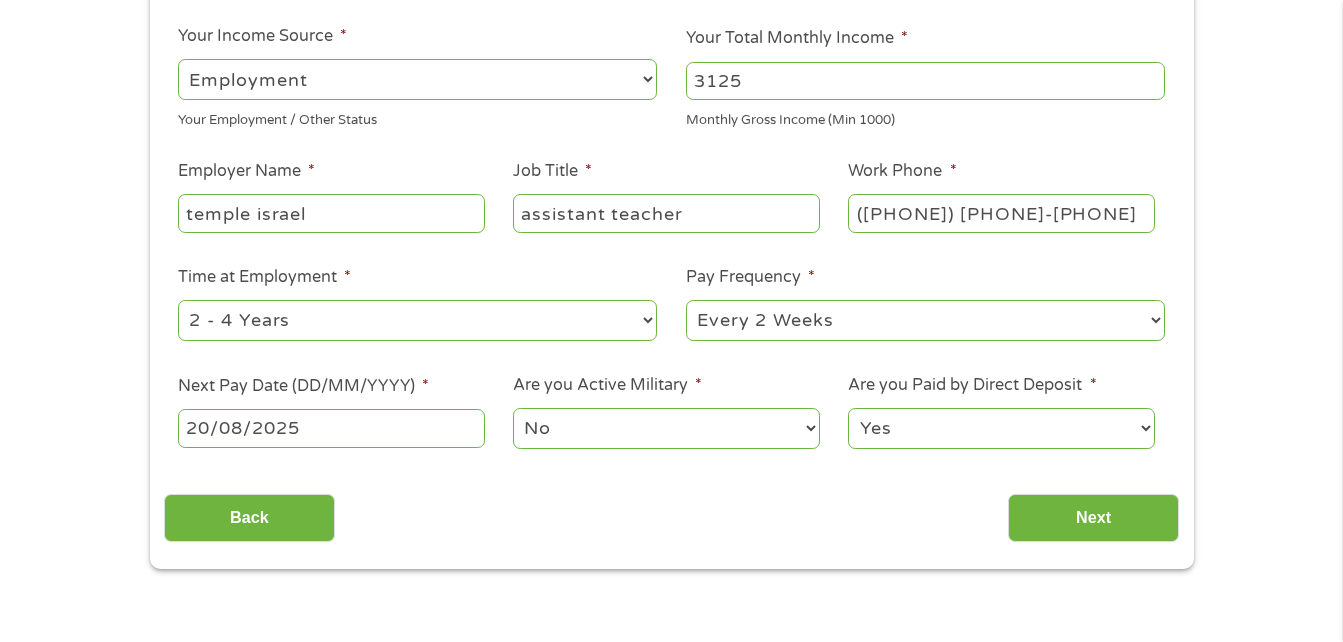click on "No Yes" at bounding box center (666, 428) 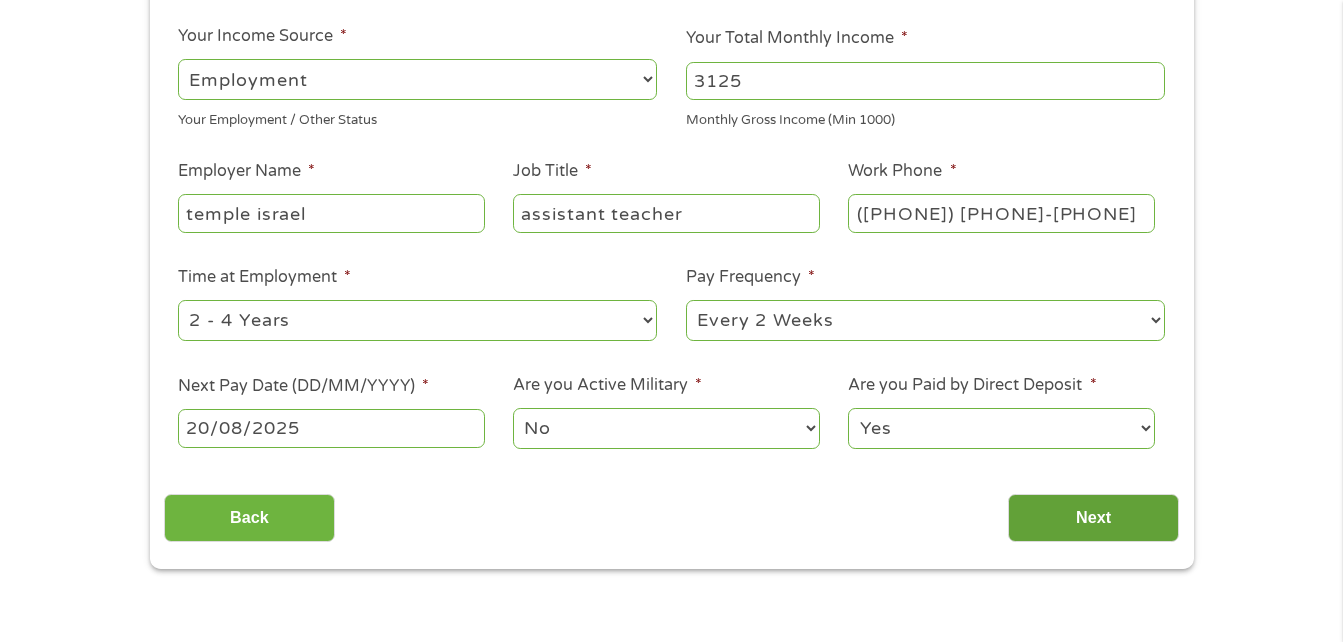 click on "Next" at bounding box center (1093, 518) 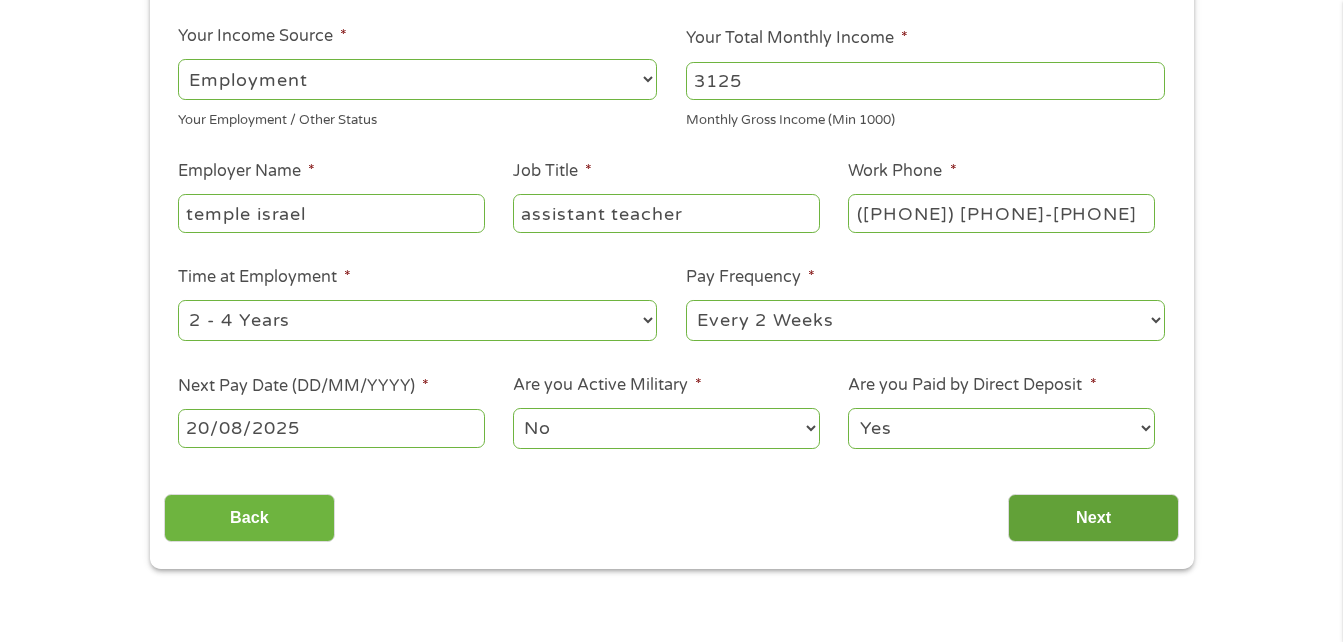 scroll, scrollTop: 8, scrollLeft: 8, axis: both 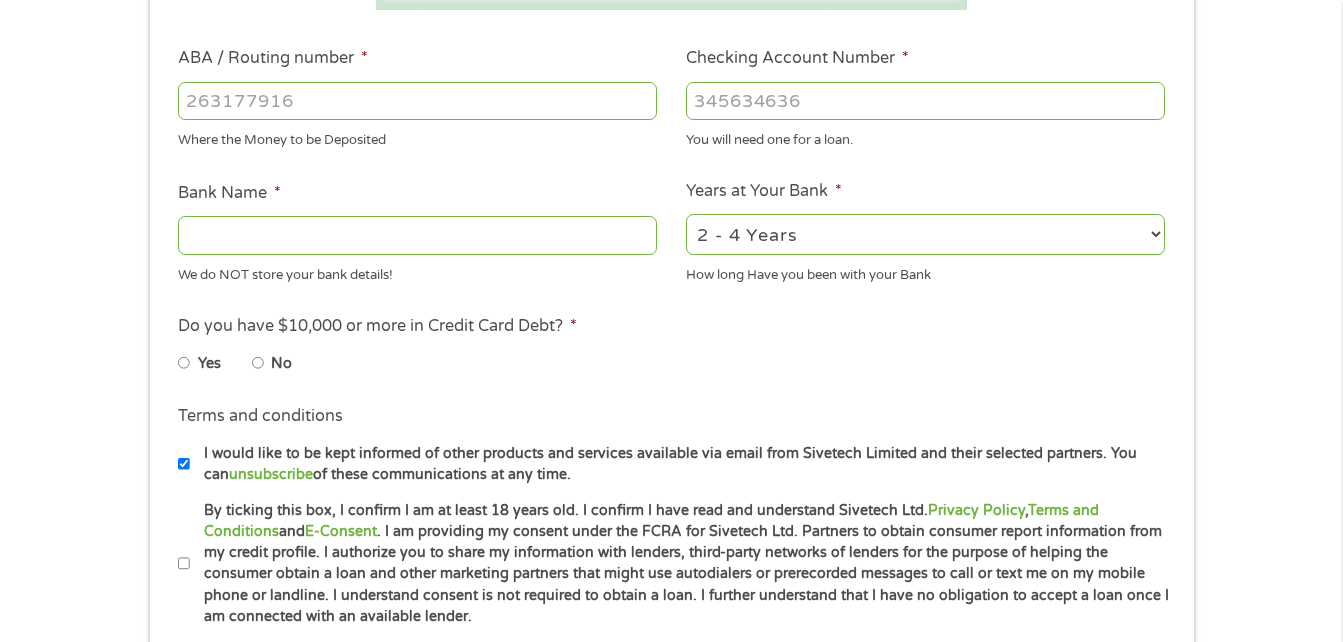 click on "ABA / Routing number *" at bounding box center [417, 101] 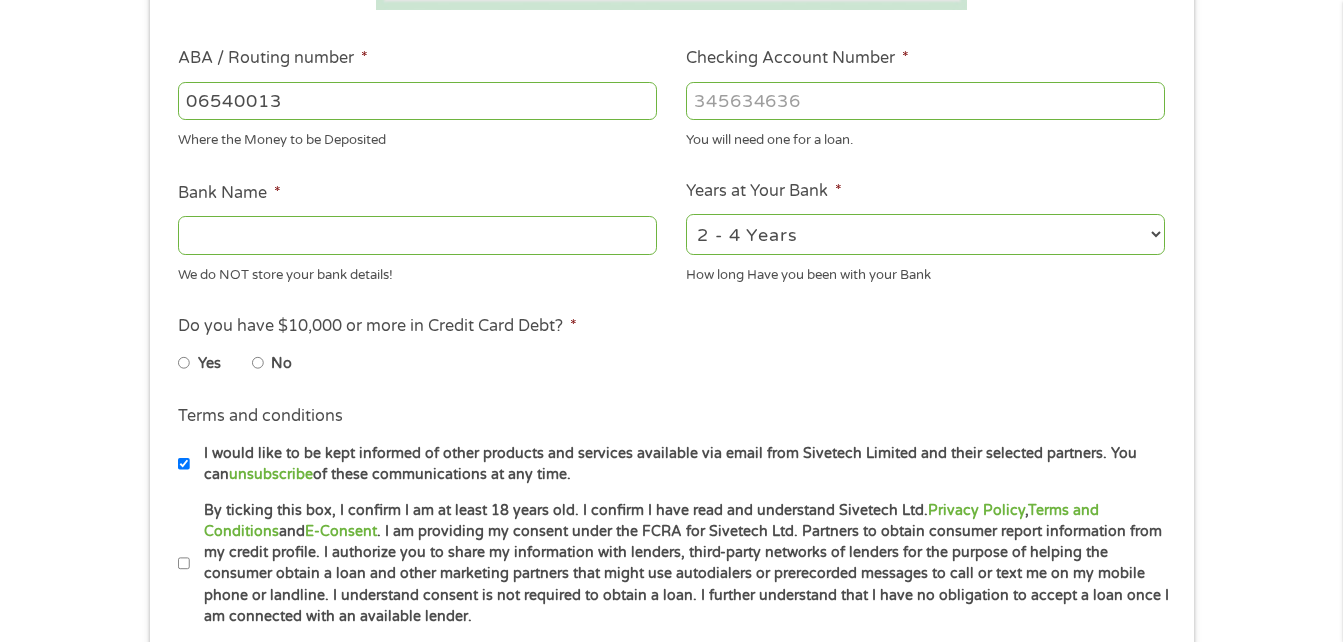 type on "065400137" 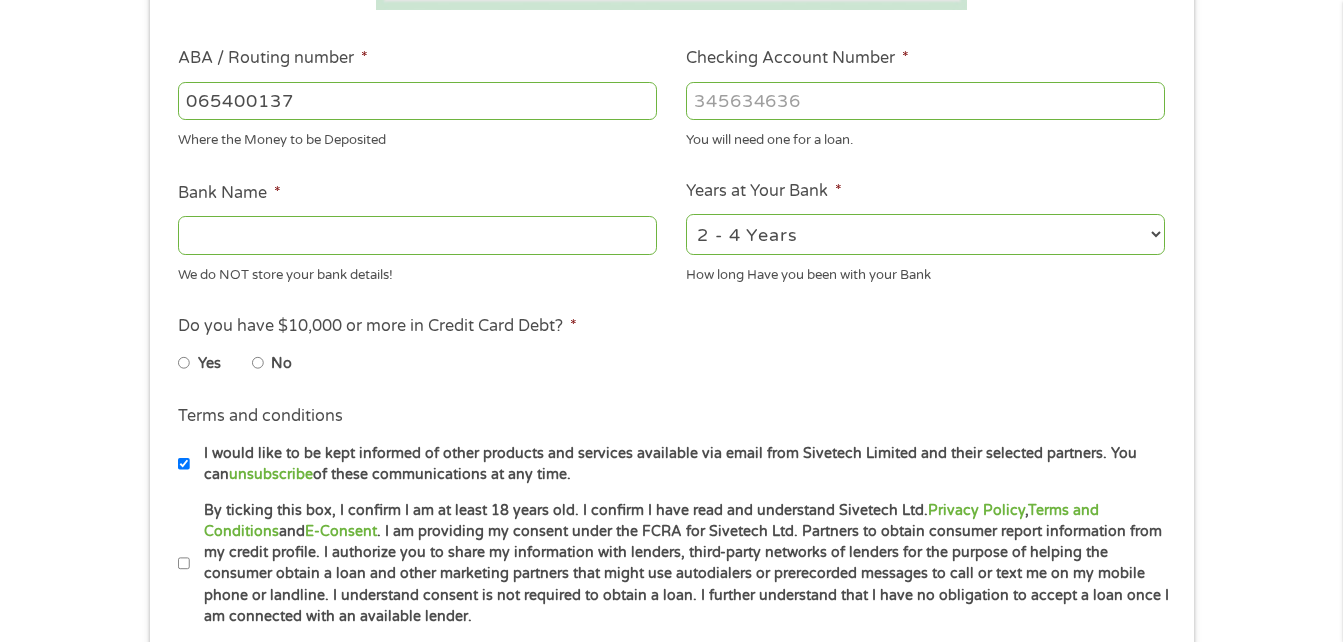 type on "JPMORGAN CHASE BANK NA" 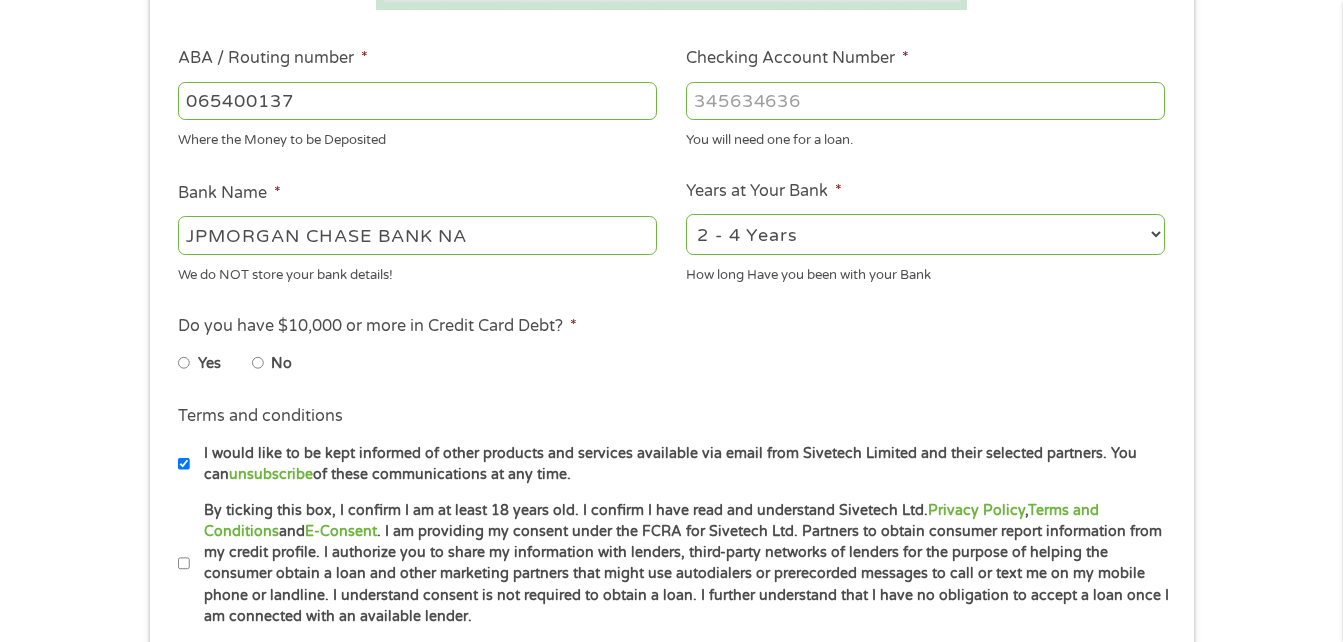 type on "065400137" 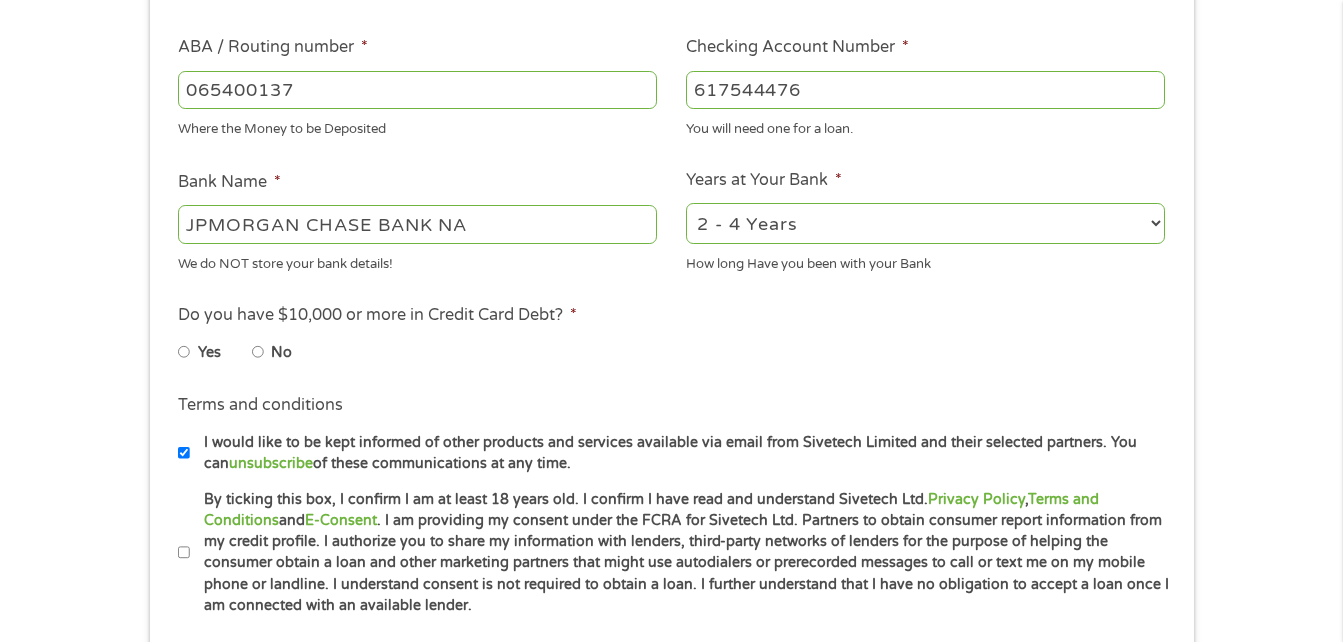 scroll, scrollTop: 680, scrollLeft: 0, axis: vertical 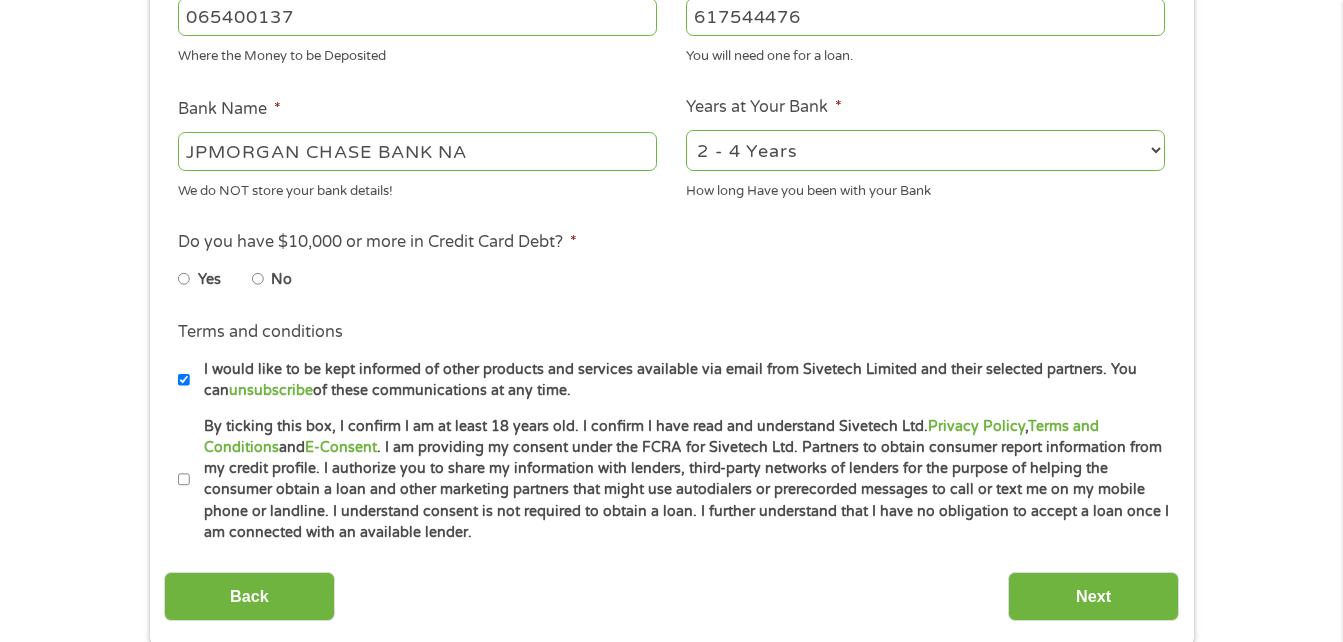 type on "617544476" 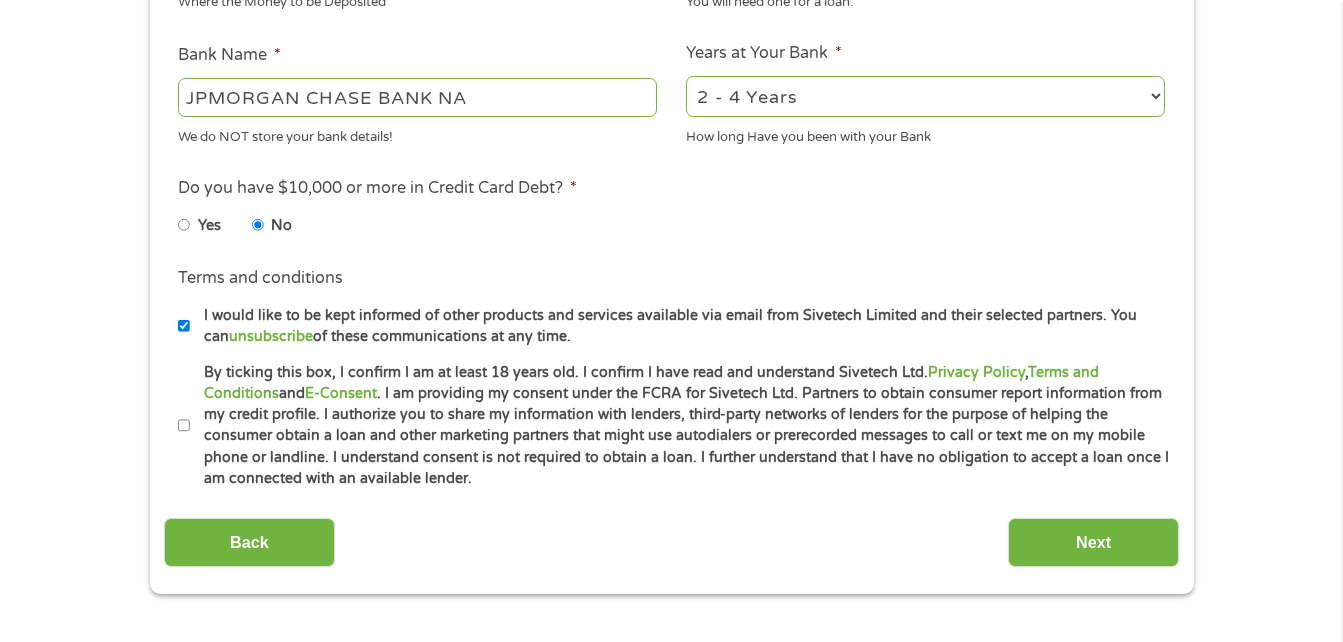 scroll, scrollTop: 810, scrollLeft: 0, axis: vertical 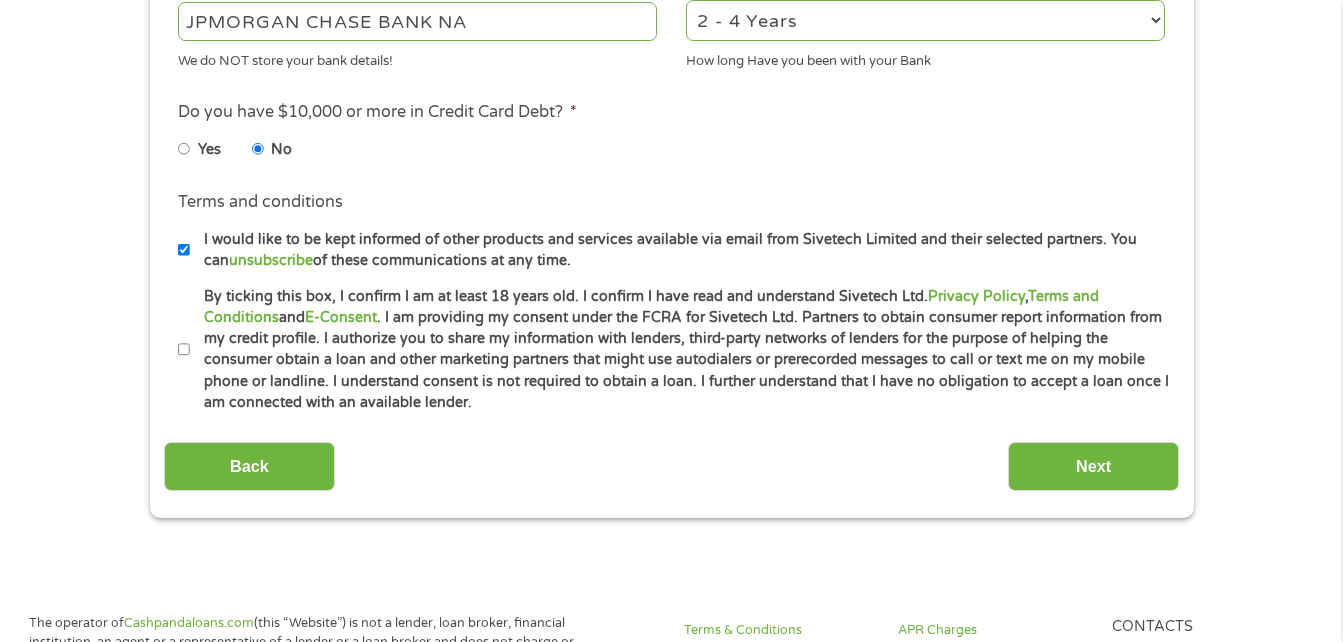 click on "By ticking this box, I confirm I am at least 18 years old. I confirm I have read and understand Sivetech Ltd.  Privacy Policy ,  Terms and Conditions  and  E-Consent . I am providing my consent under the FCRA for Sivetech Ltd. Partners to obtain consumer report information from my credit profile. I authorize you to share my information with lenders, third-party networks of lenders for the purpose of helping the consumer obtain a loan and other marketing partners that might use autodialers or prerecorded messages to call or text me on my mobile phone or landline. I understand consent is not required to obtain a loan. I further understand that I have no obligation to accept a loan once I am connected with an available lender." at bounding box center (184, 350) 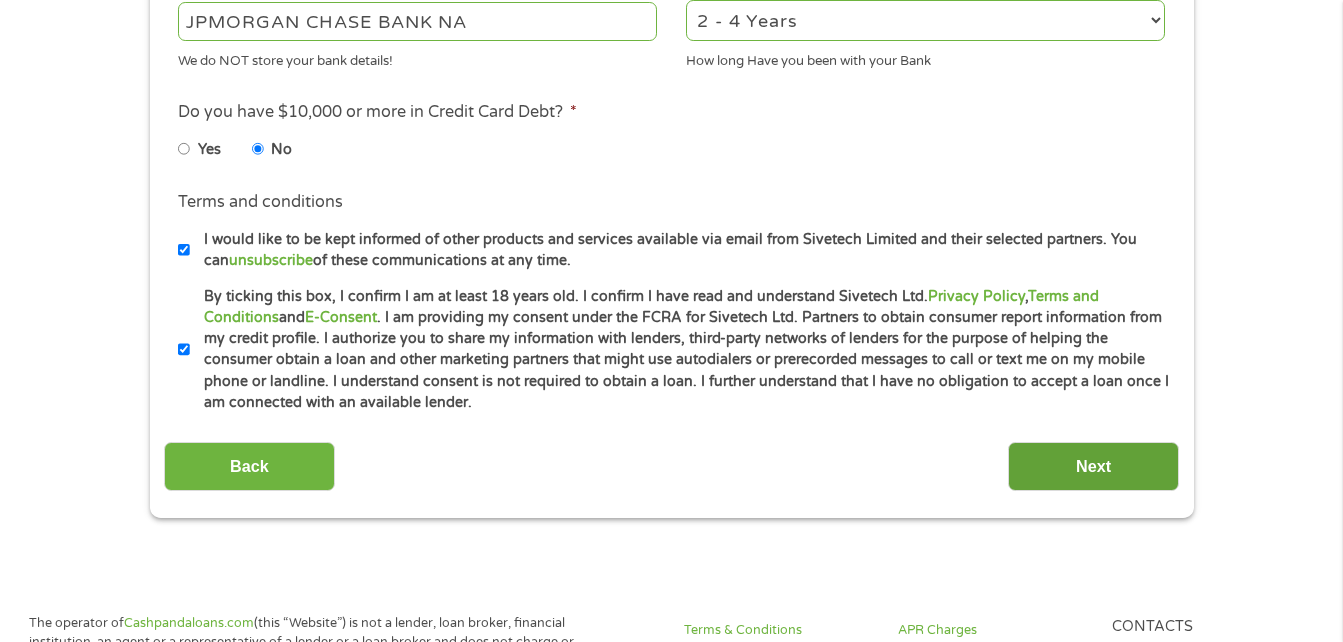 click on "Next" at bounding box center (1093, 466) 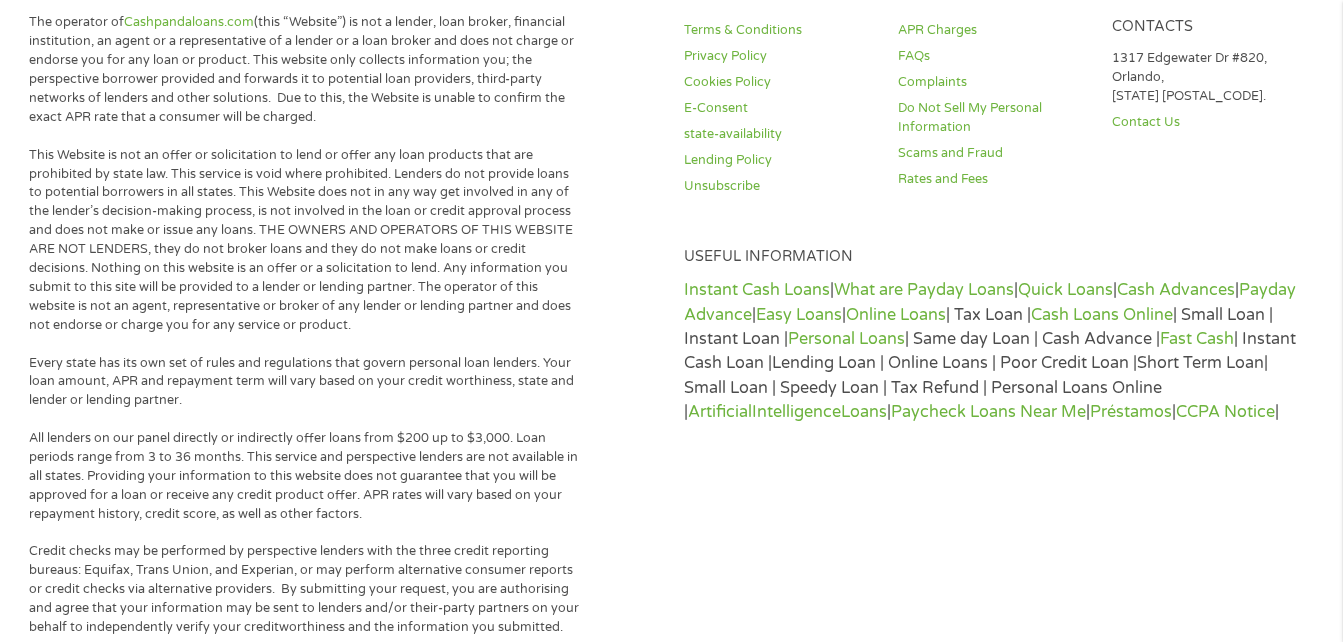 scroll, scrollTop: 8, scrollLeft: 8, axis: both 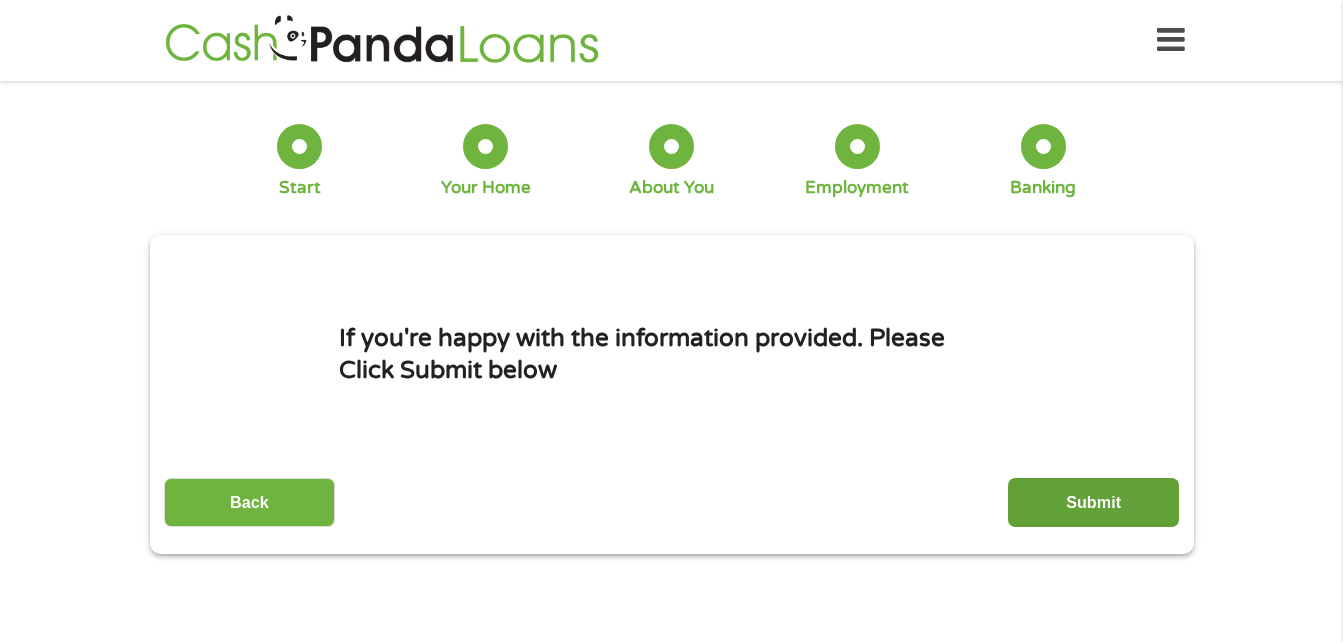 click on "Submit" at bounding box center [1093, 502] 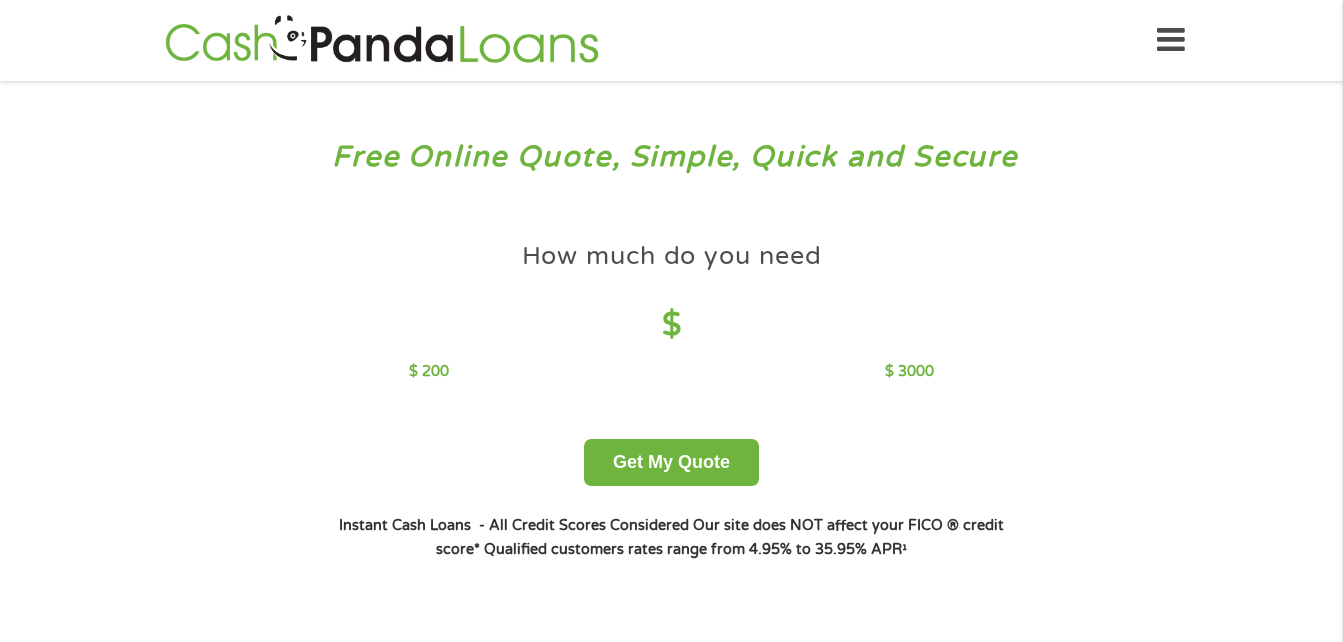 scroll, scrollTop: 0, scrollLeft: 0, axis: both 